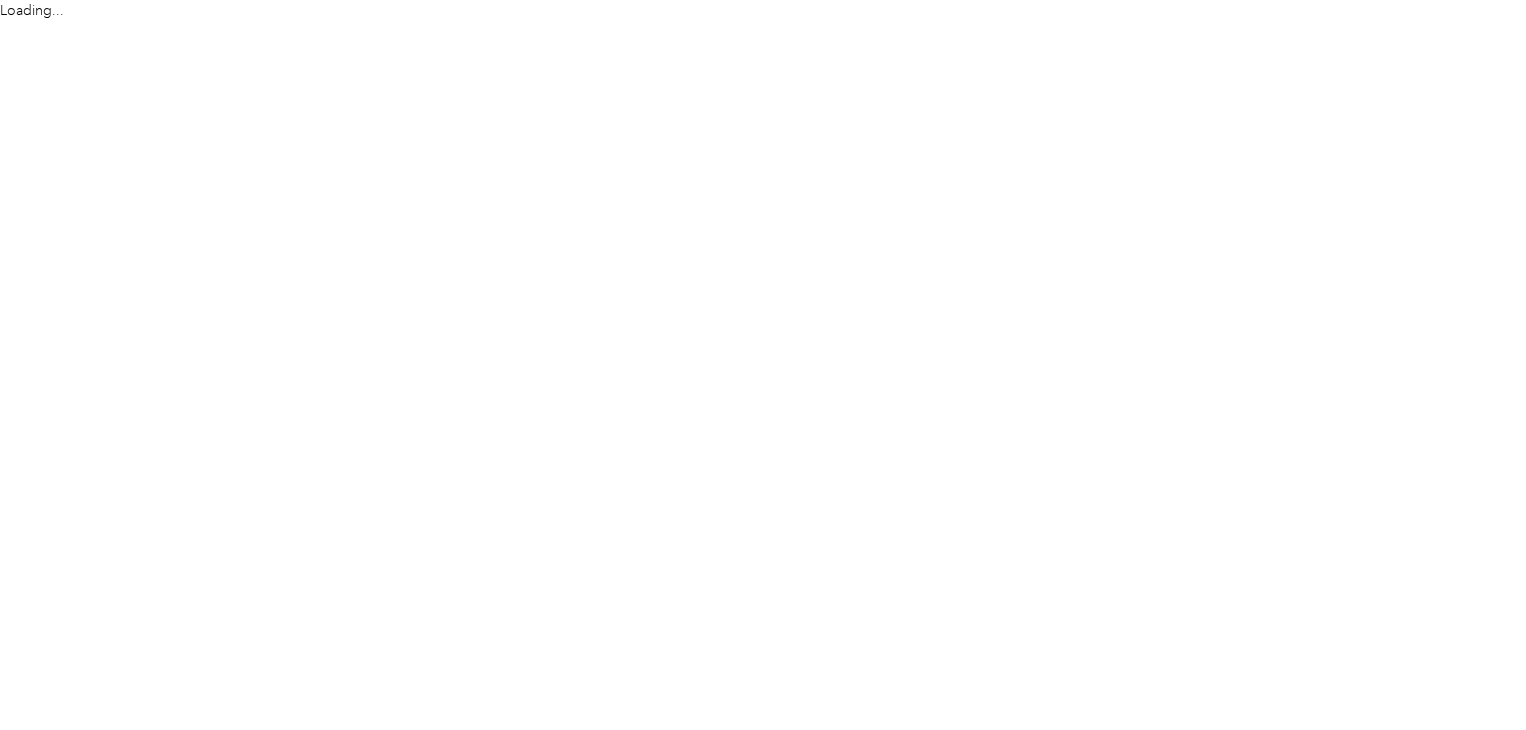 scroll, scrollTop: 0, scrollLeft: 0, axis: both 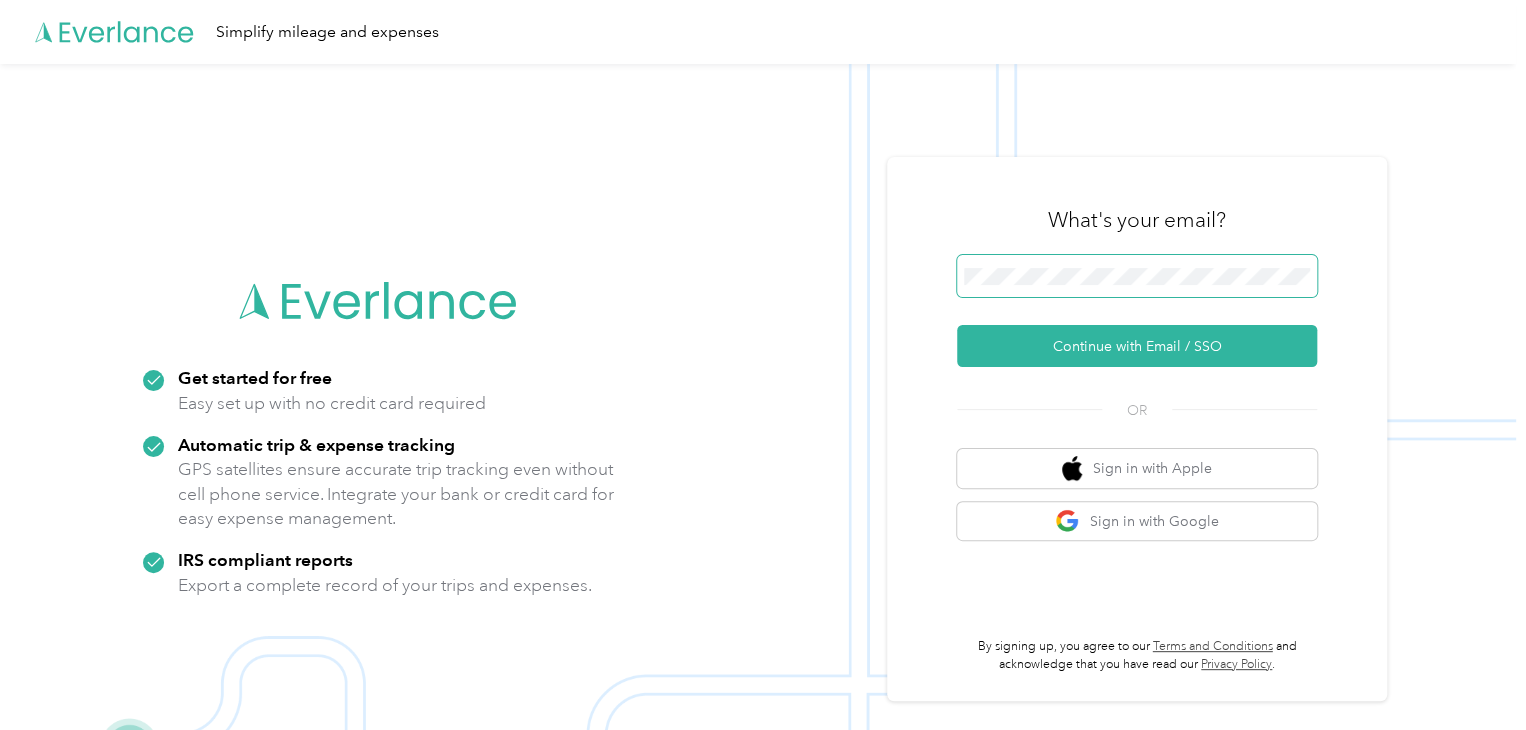 click at bounding box center (1137, 276) 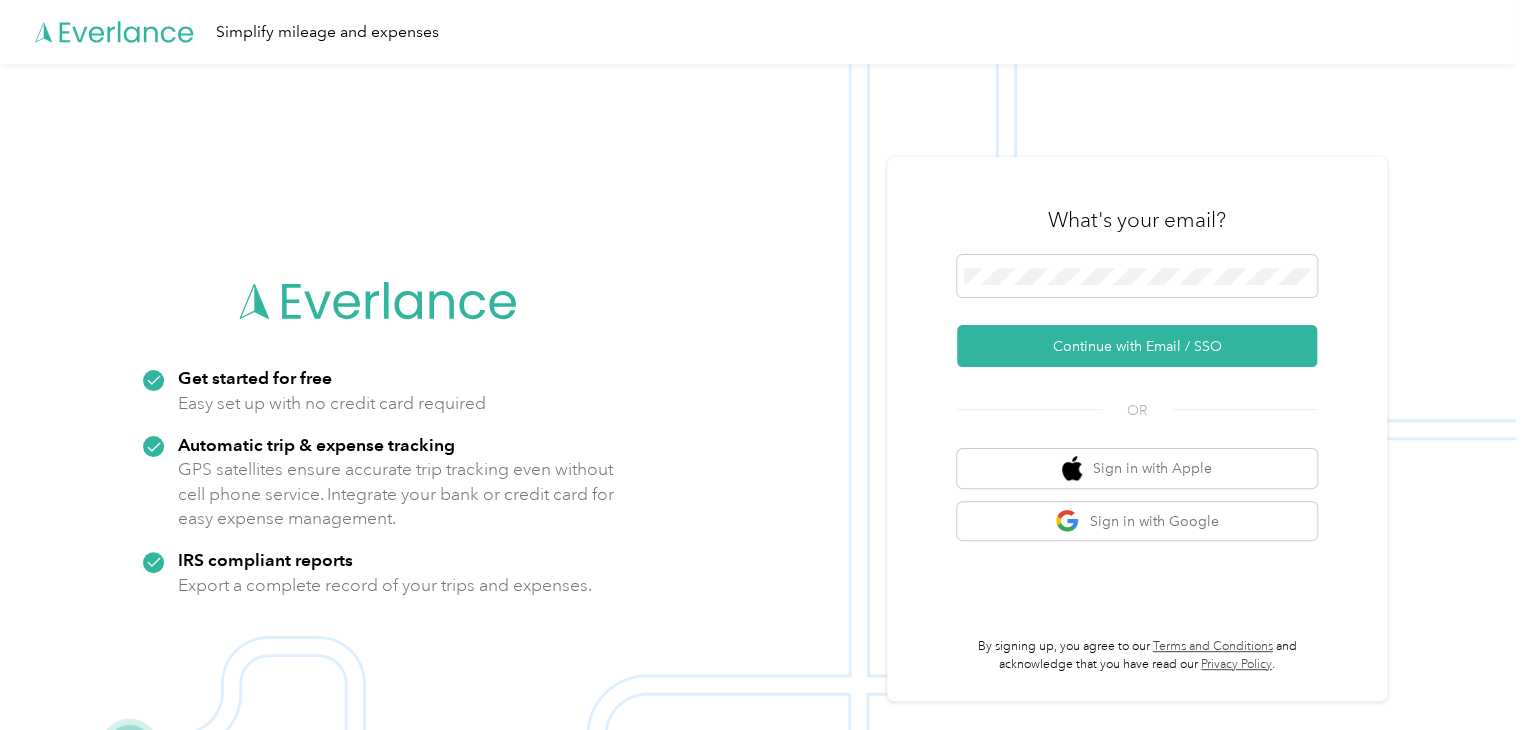 click on "What's your email? Continue with Email / SSO OR Sign in with Apple Sign in with Google By signing up, you agree to our   Terms and Conditions   and acknowledge that you have read our   Privacy Policy ." at bounding box center (1137, 429) 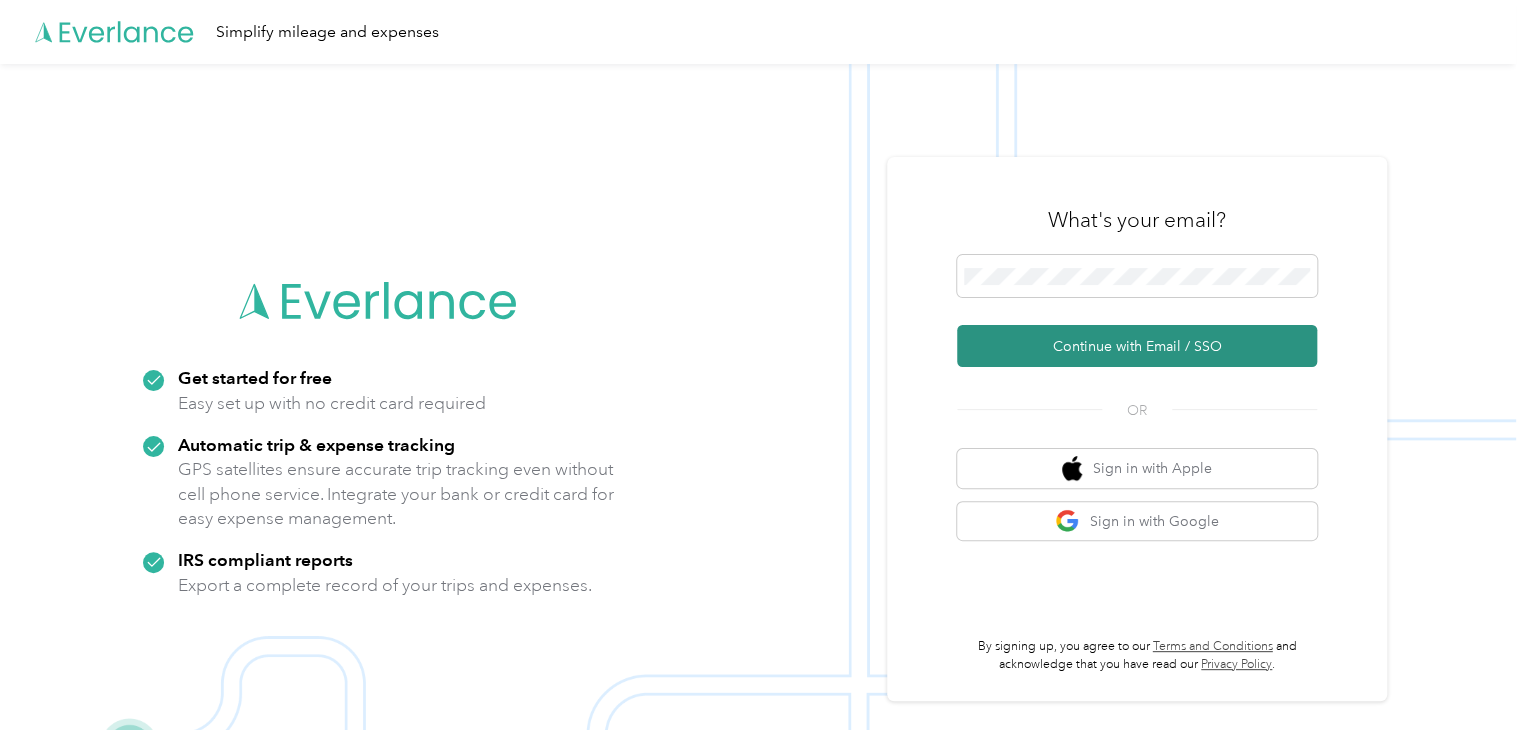 click on "Continue with Email / SSO" at bounding box center (1137, 346) 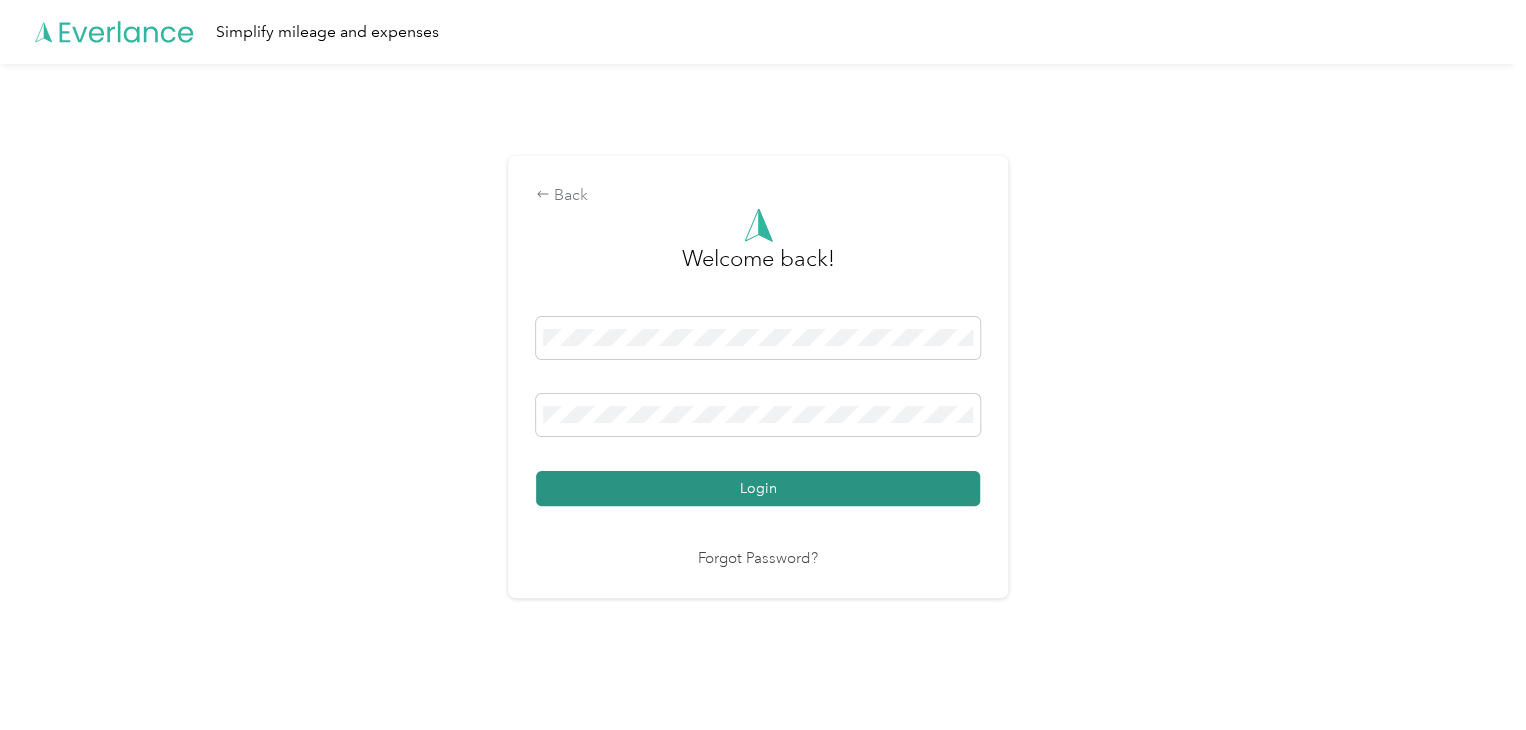 click on "Login" at bounding box center [758, 488] 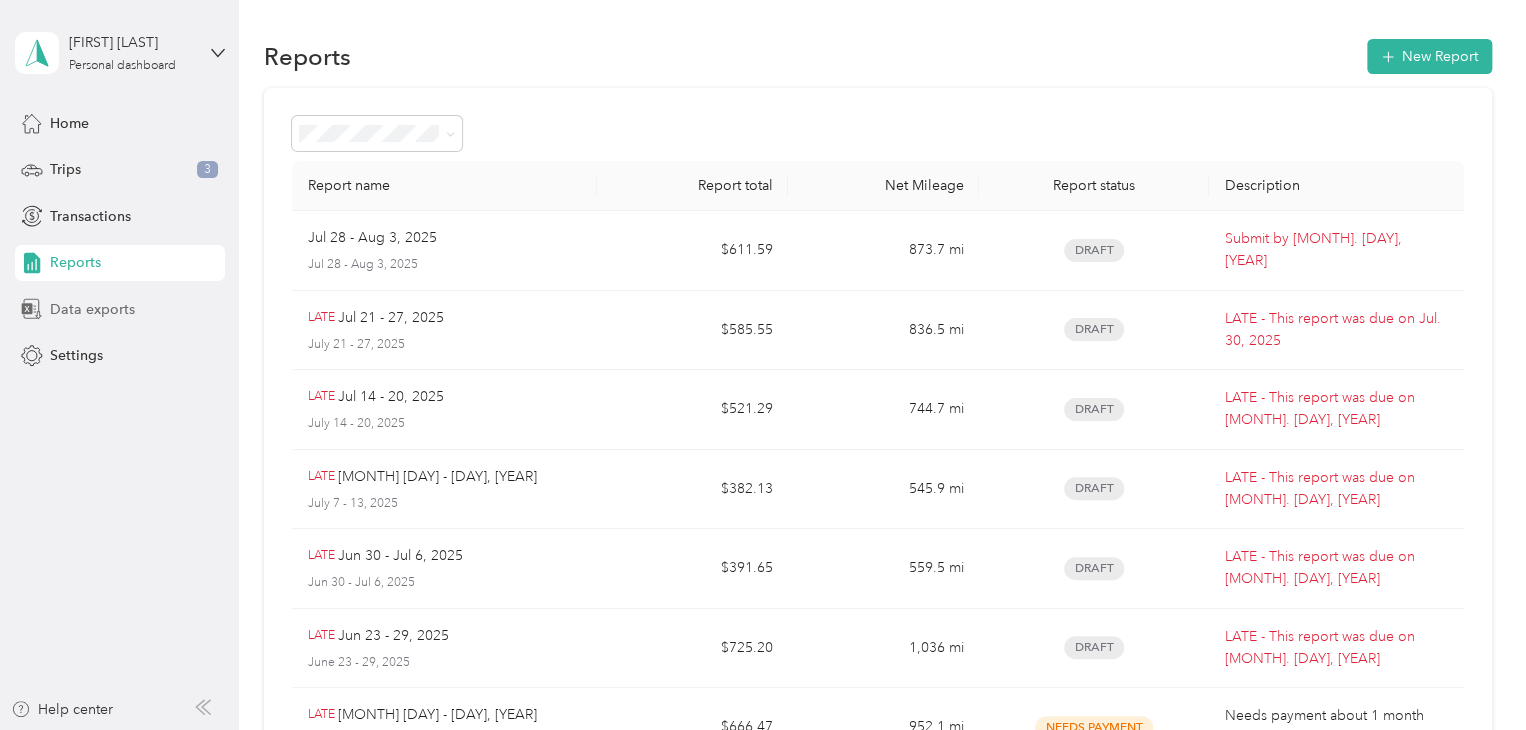 click on "Data exports" at bounding box center [92, 309] 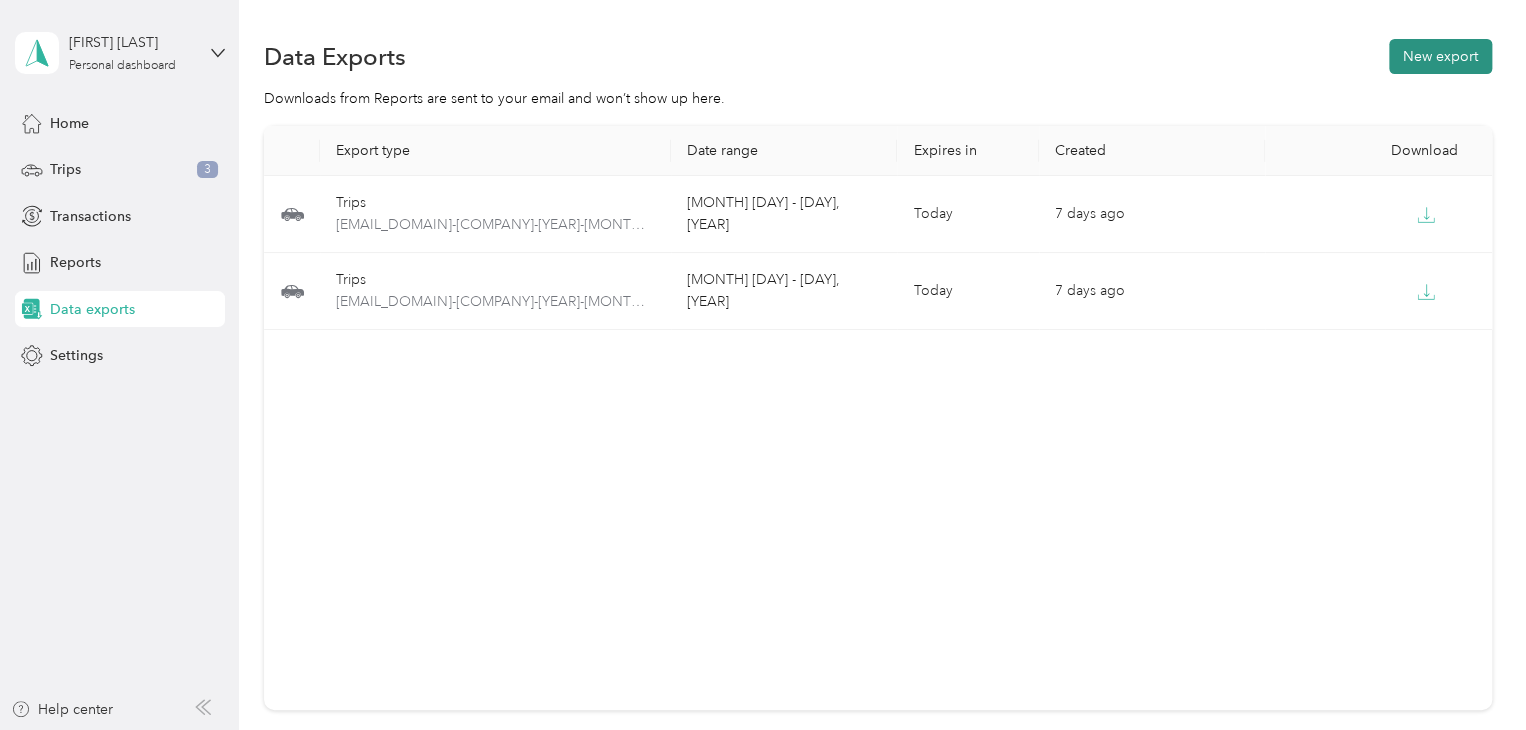 click on "New export" at bounding box center [1440, 56] 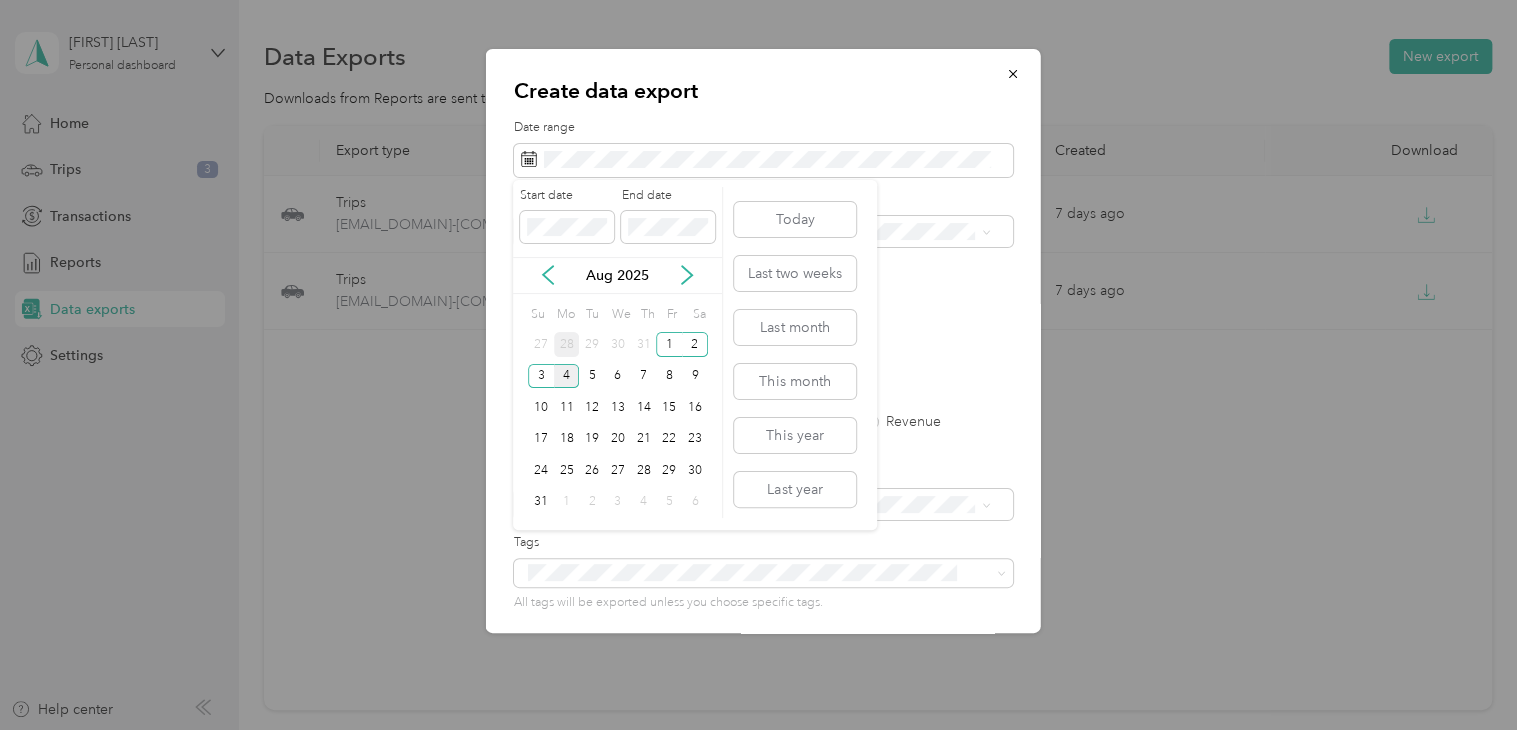 click on "28" at bounding box center [567, 344] 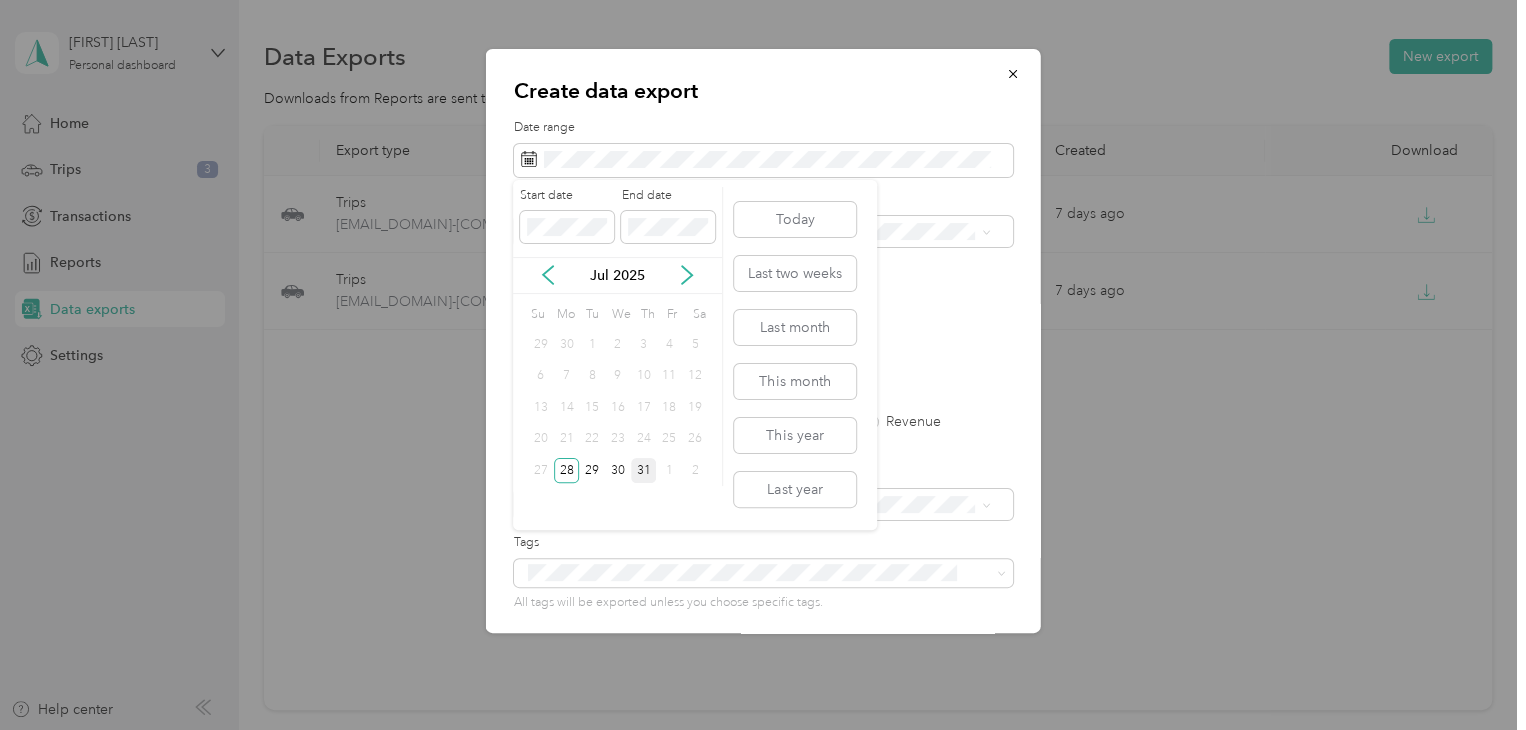 click on "31" at bounding box center (644, 470) 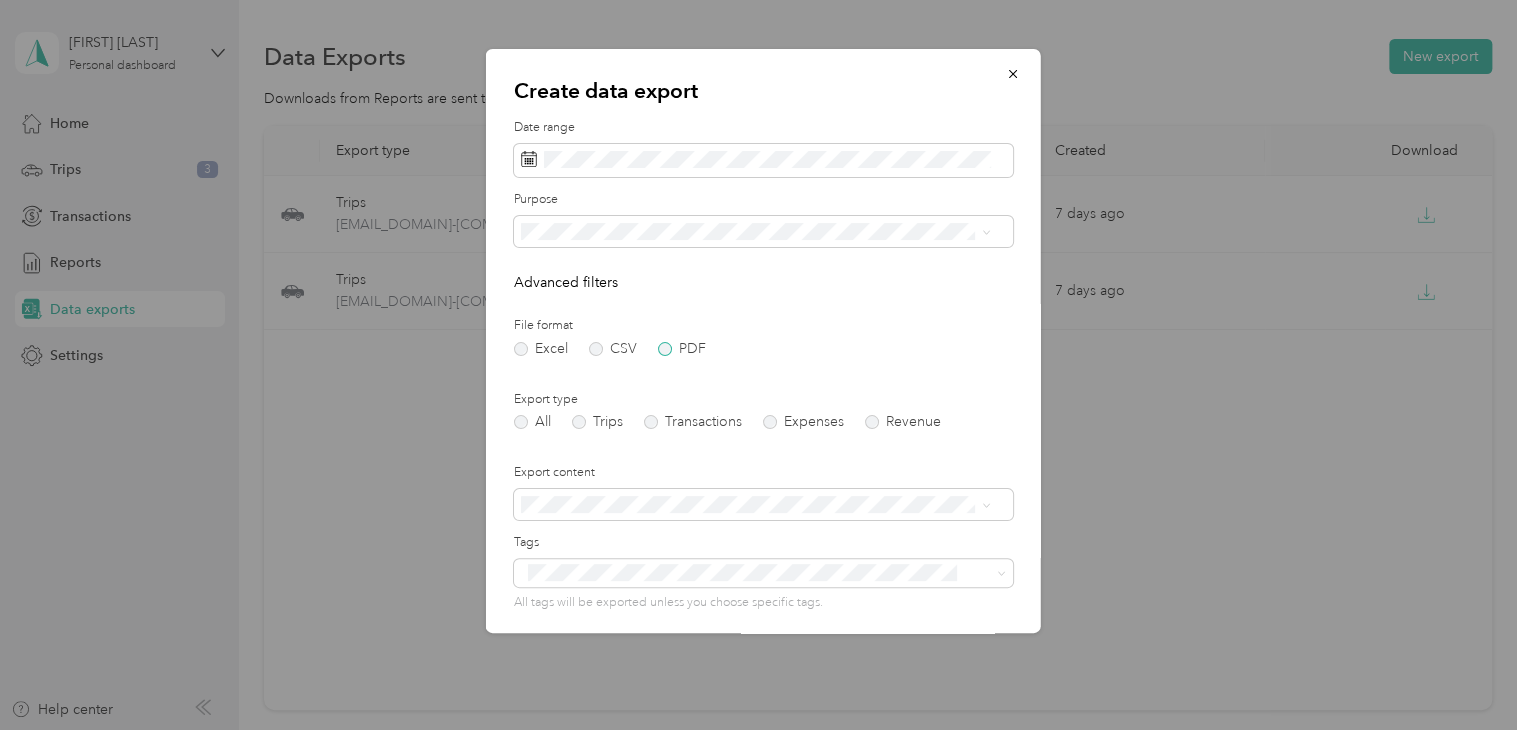 click on "PDF" at bounding box center [682, 349] 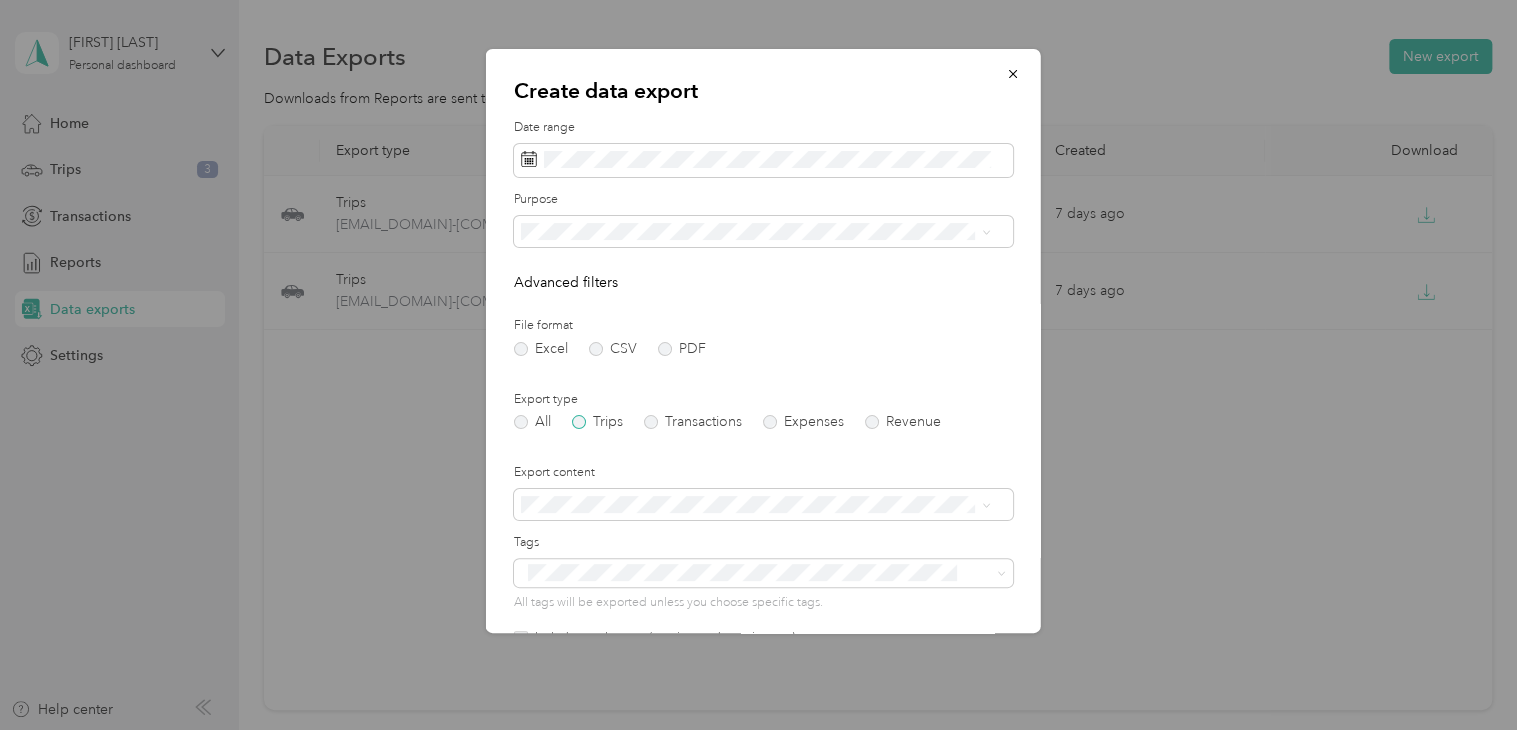 click on "Trips" at bounding box center [597, 422] 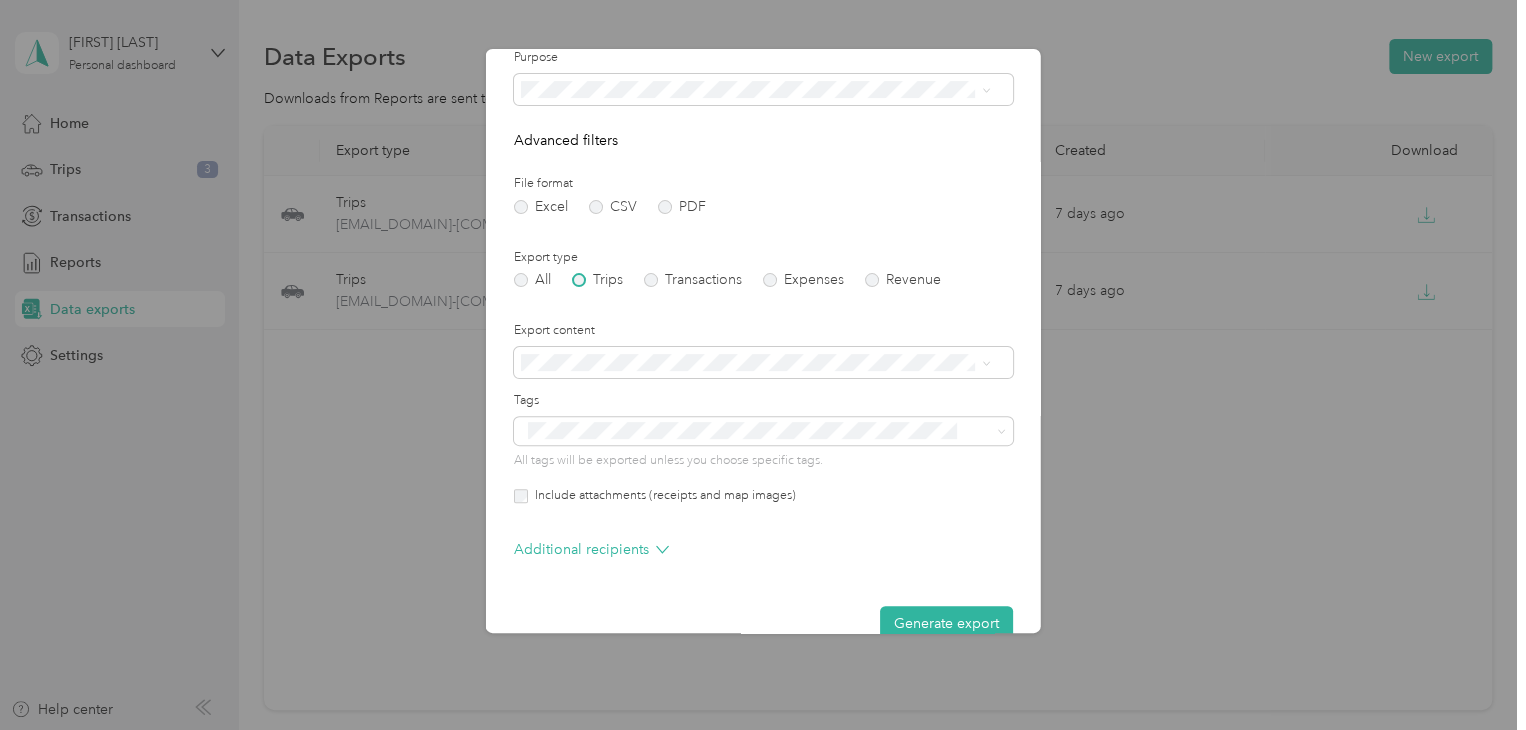 scroll, scrollTop: 160, scrollLeft: 0, axis: vertical 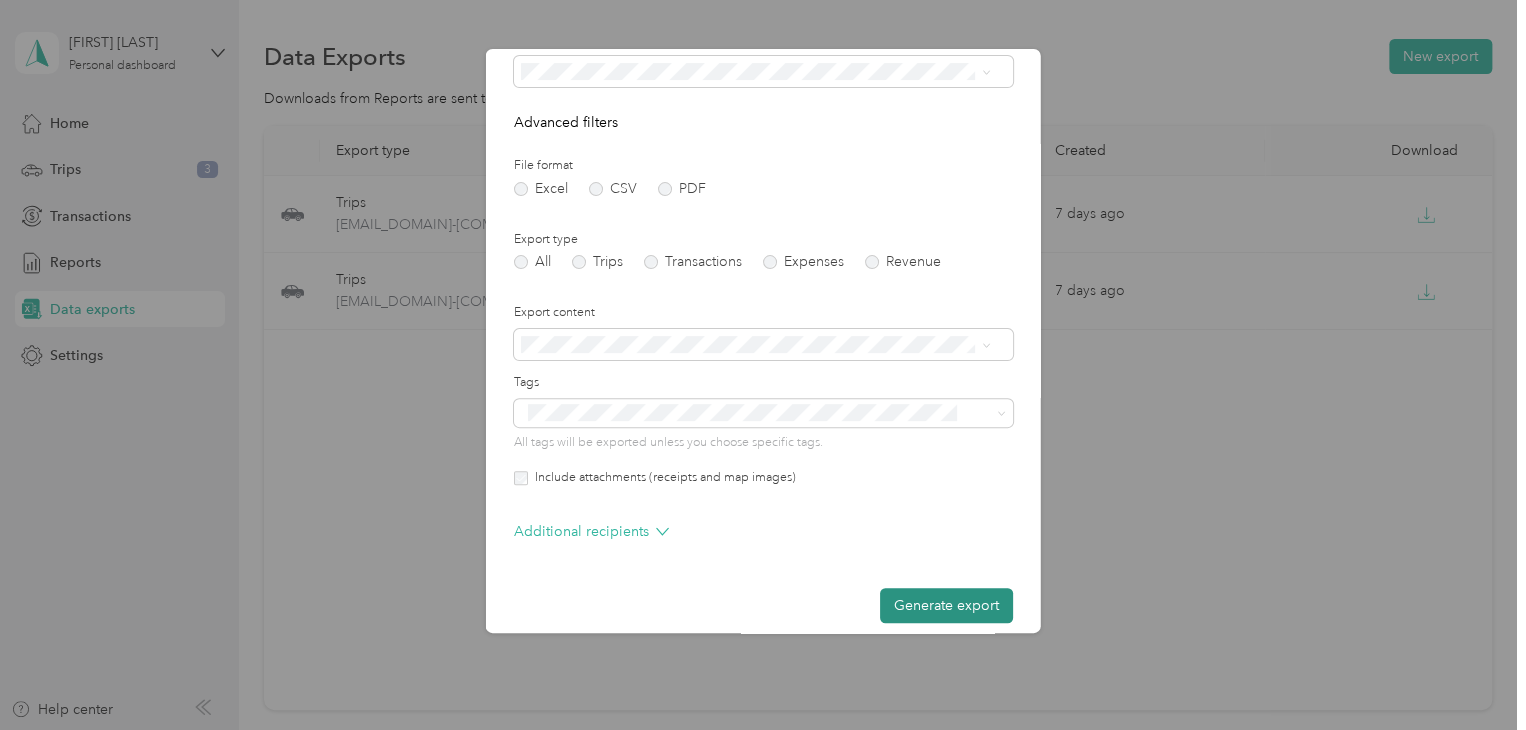click on "Generate export" at bounding box center [946, 605] 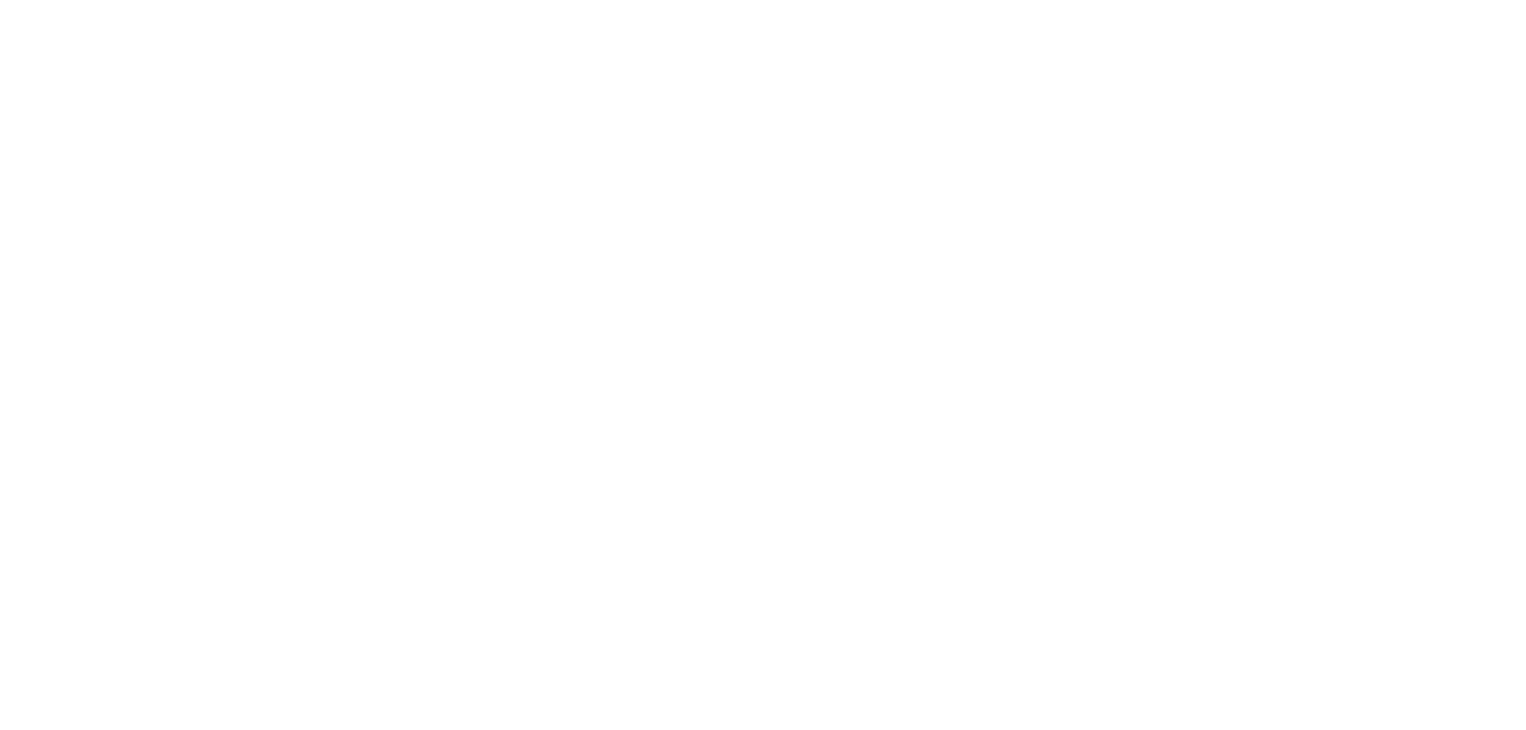 scroll, scrollTop: 0, scrollLeft: 0, axis: both 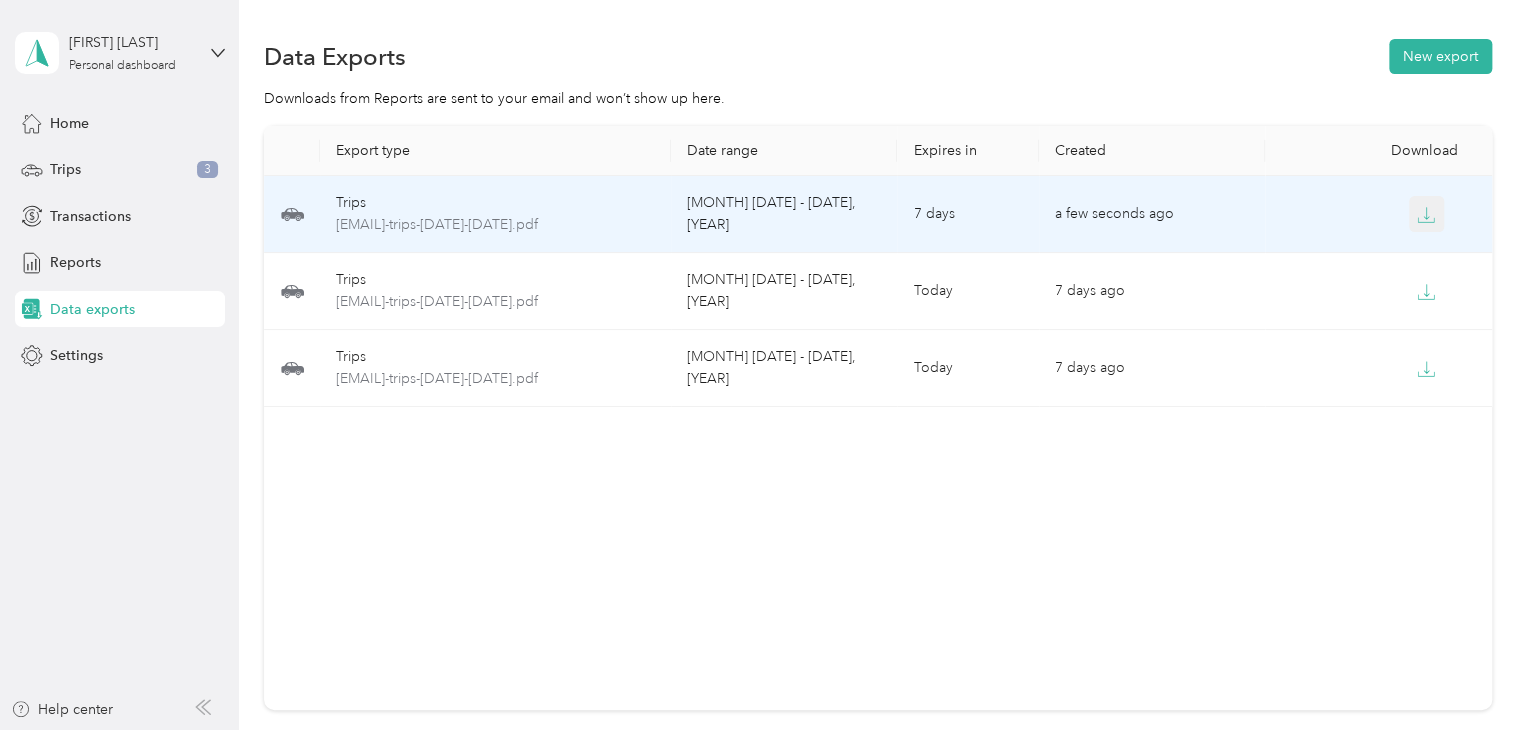 click 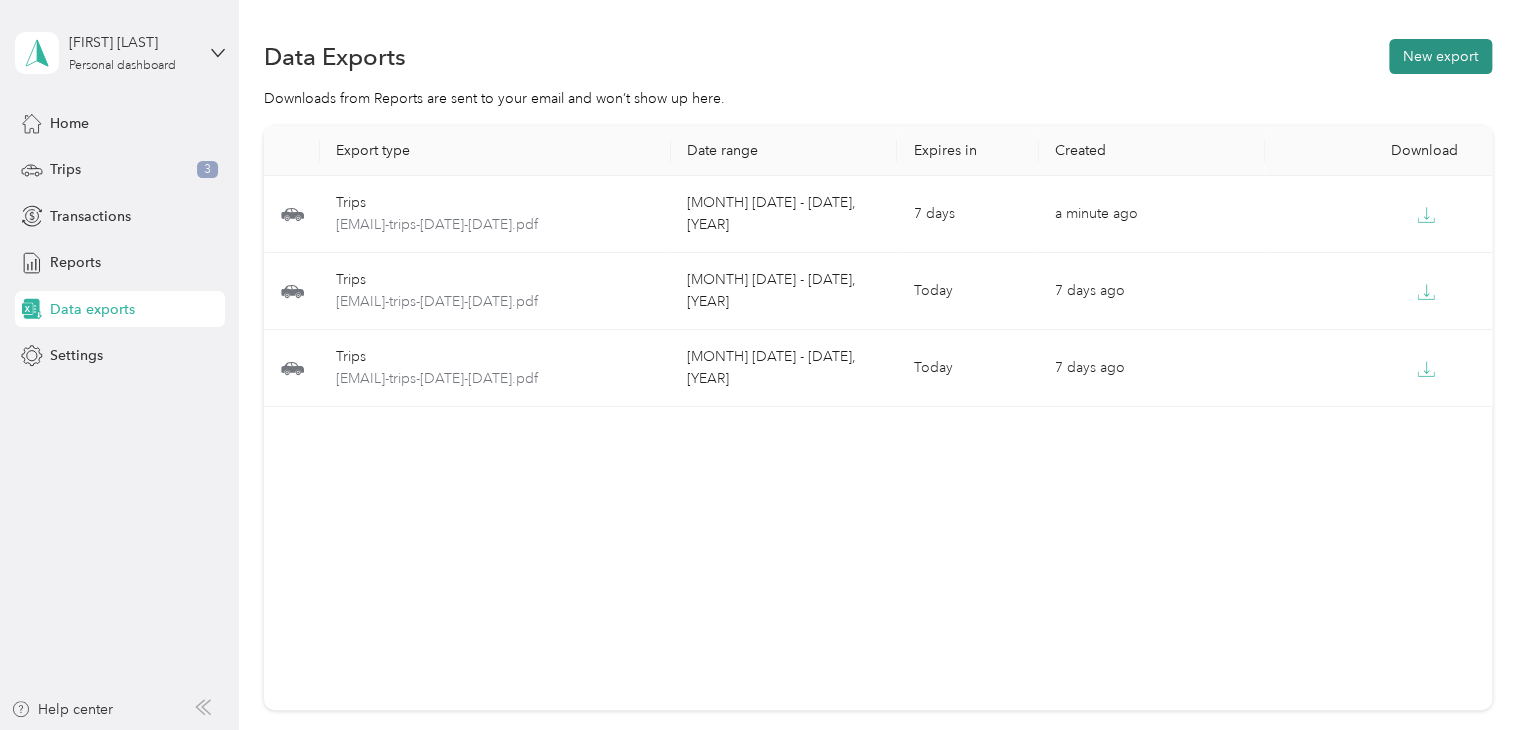 click on "New export" at bounding box center [1440, 56] 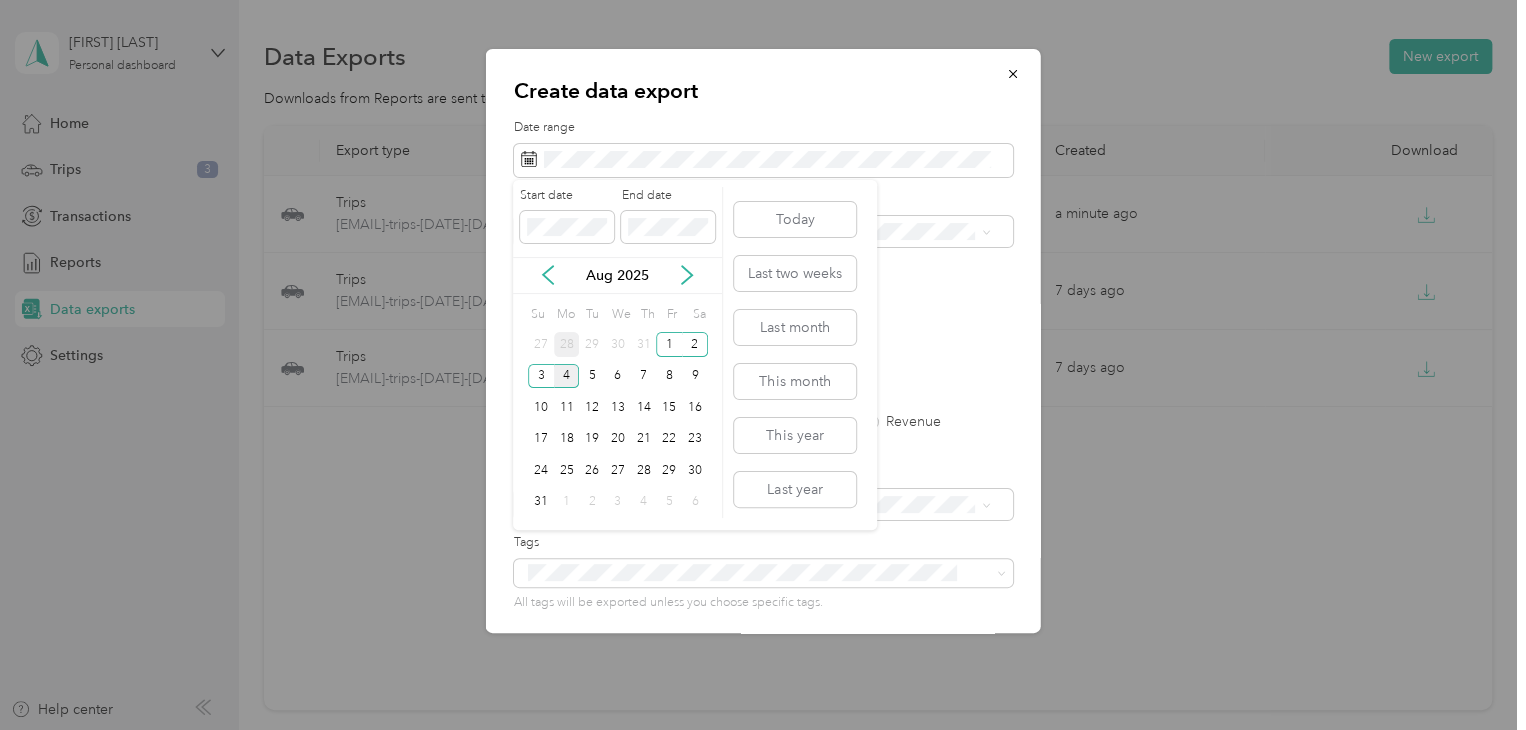 click on "28" at bounding box center (567, 344) 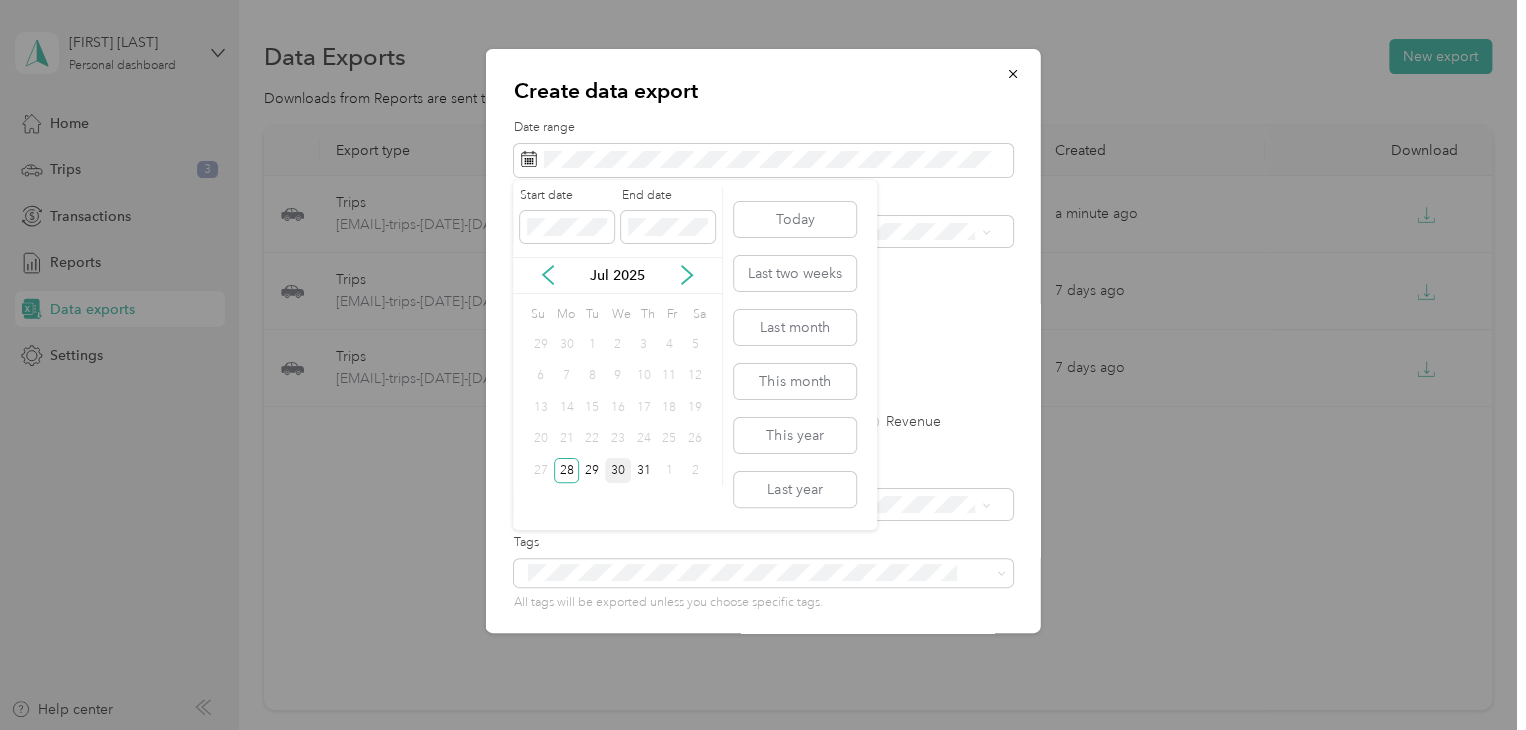 click on "30" at bounding box center (618, 470) 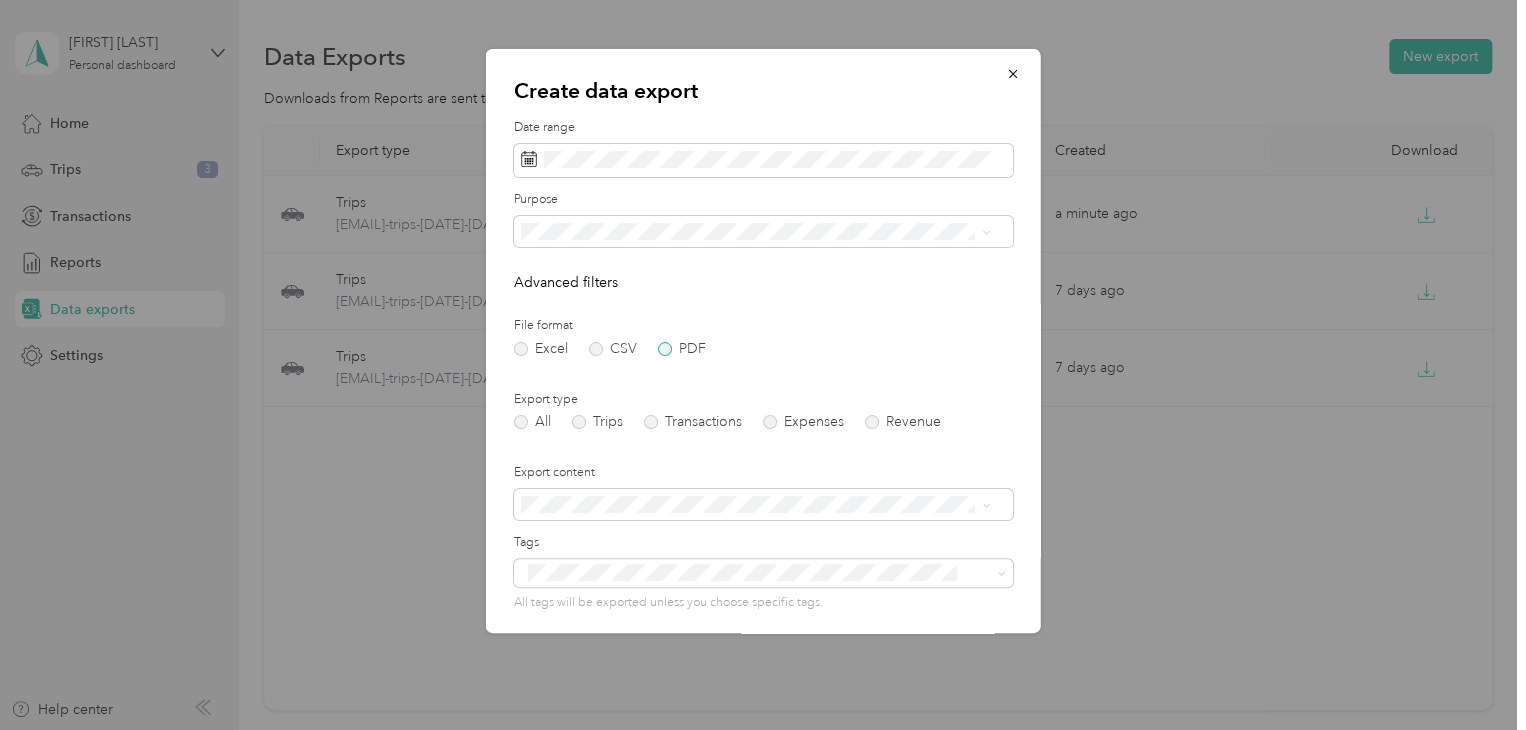 click on "PDF" at bounding box center [682, 349] 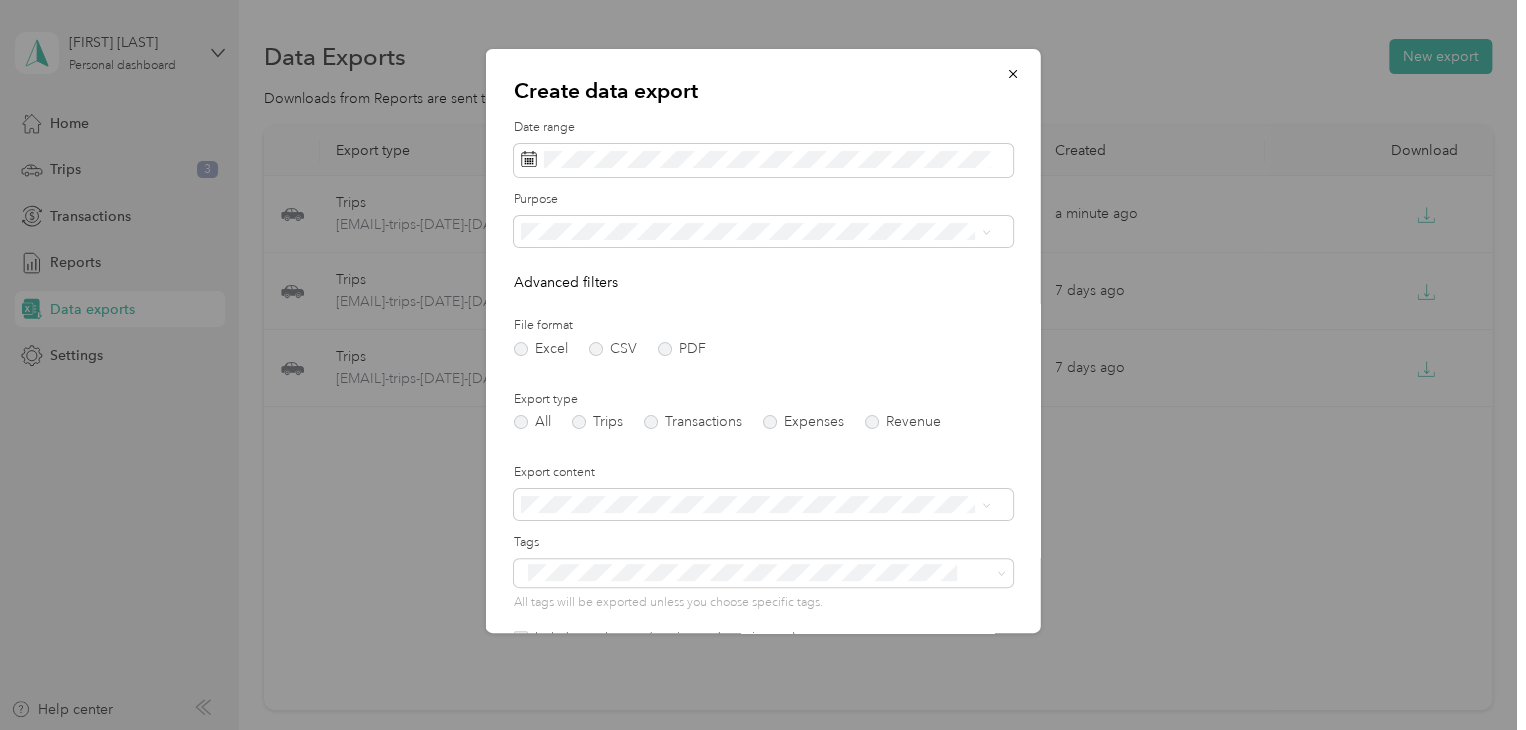 click on "Date range   Purpose   Advanced filters   File format   Excel CSV PDF Export type   All Trips Transactions Expenses Revenue Export content   Tags   All tags will be exported unless you choose specific tags. Include attachments (receipts and map images) Additional recipients Generate export" at bounding box center [763, 451] 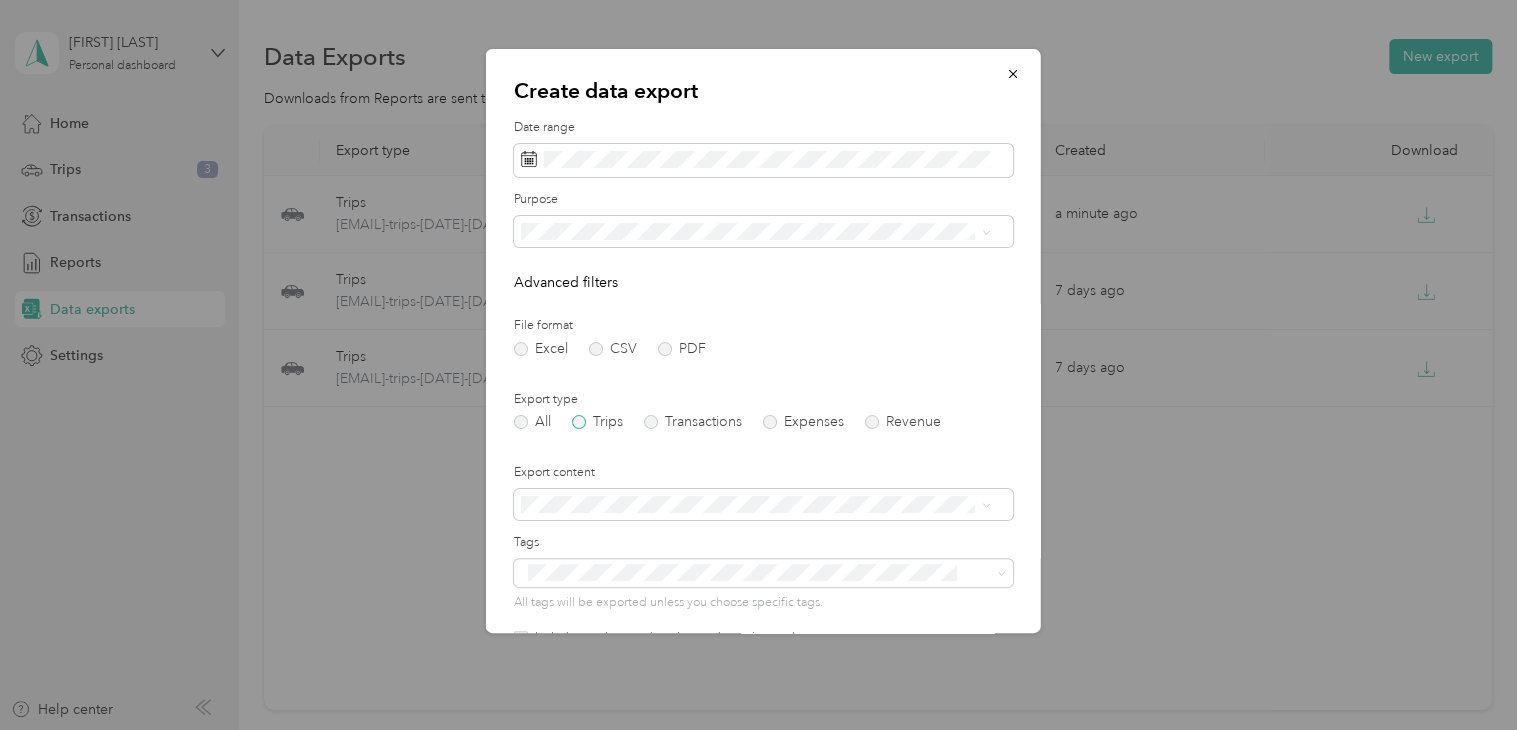 drag, startPoint x: 580, startPoint y: 414, endPoint x: 576, endPoint y: 425, distance: 11.7046995 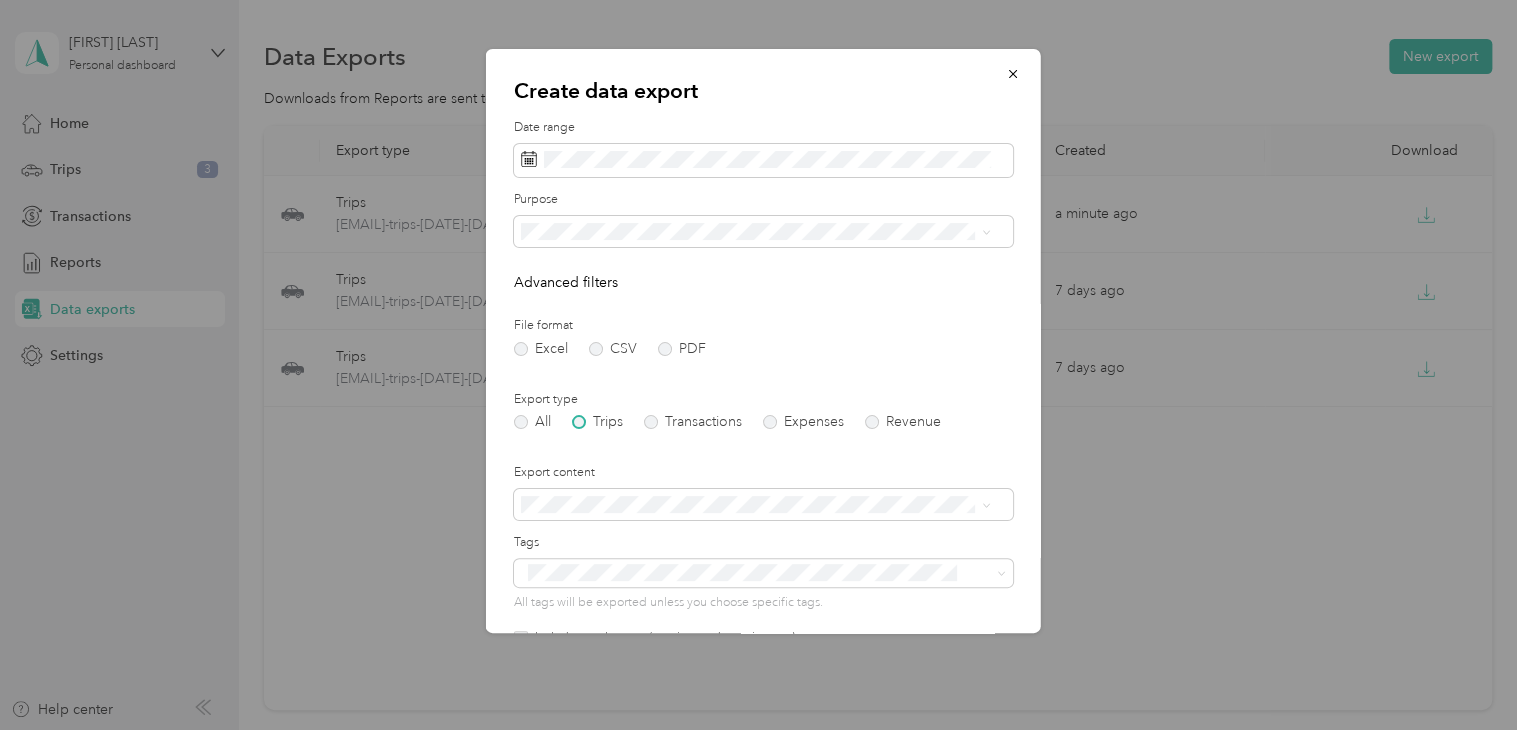 scroll, scrollTop: 178, scrollLeft: 0, axis: vertical 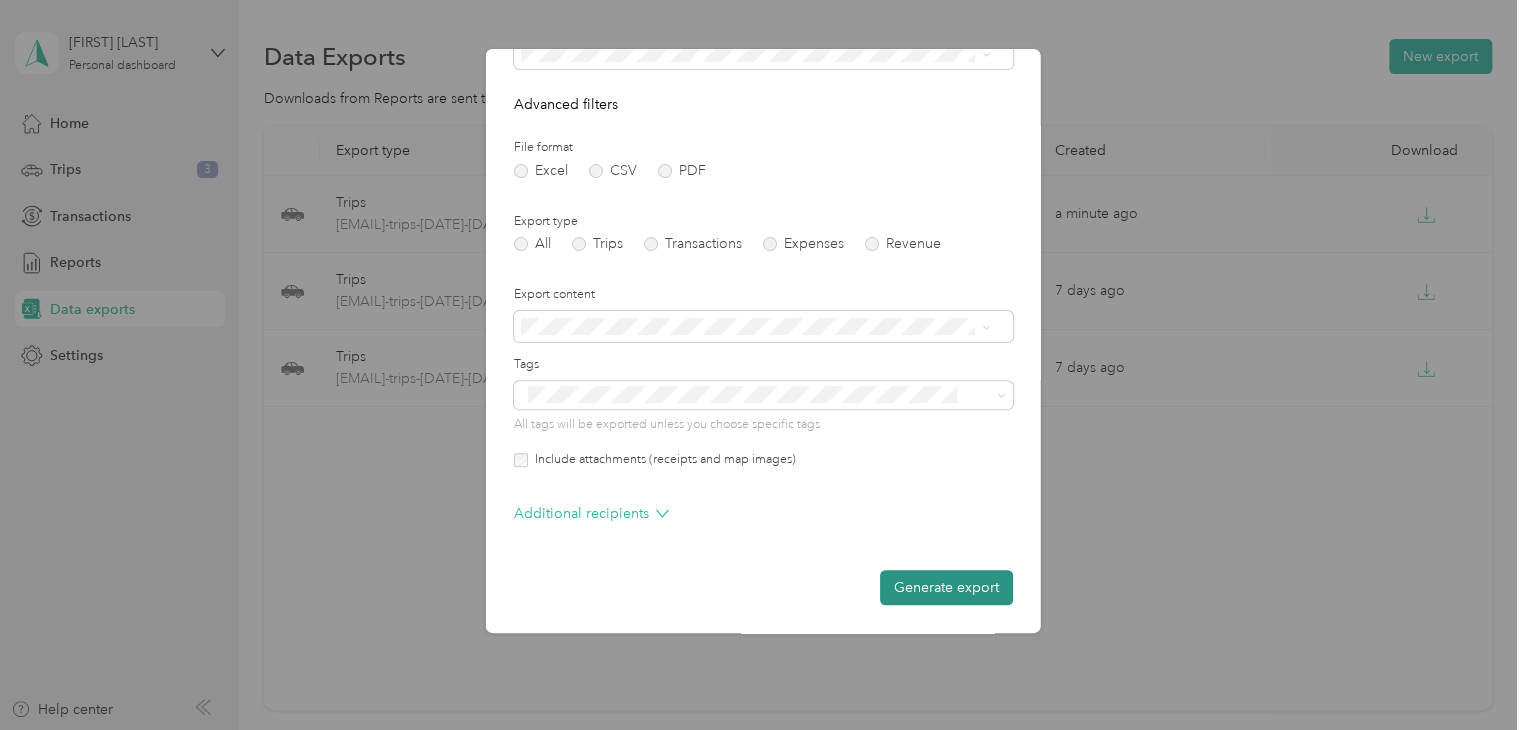 click on "Generate export" at bounding box center [946, 587] 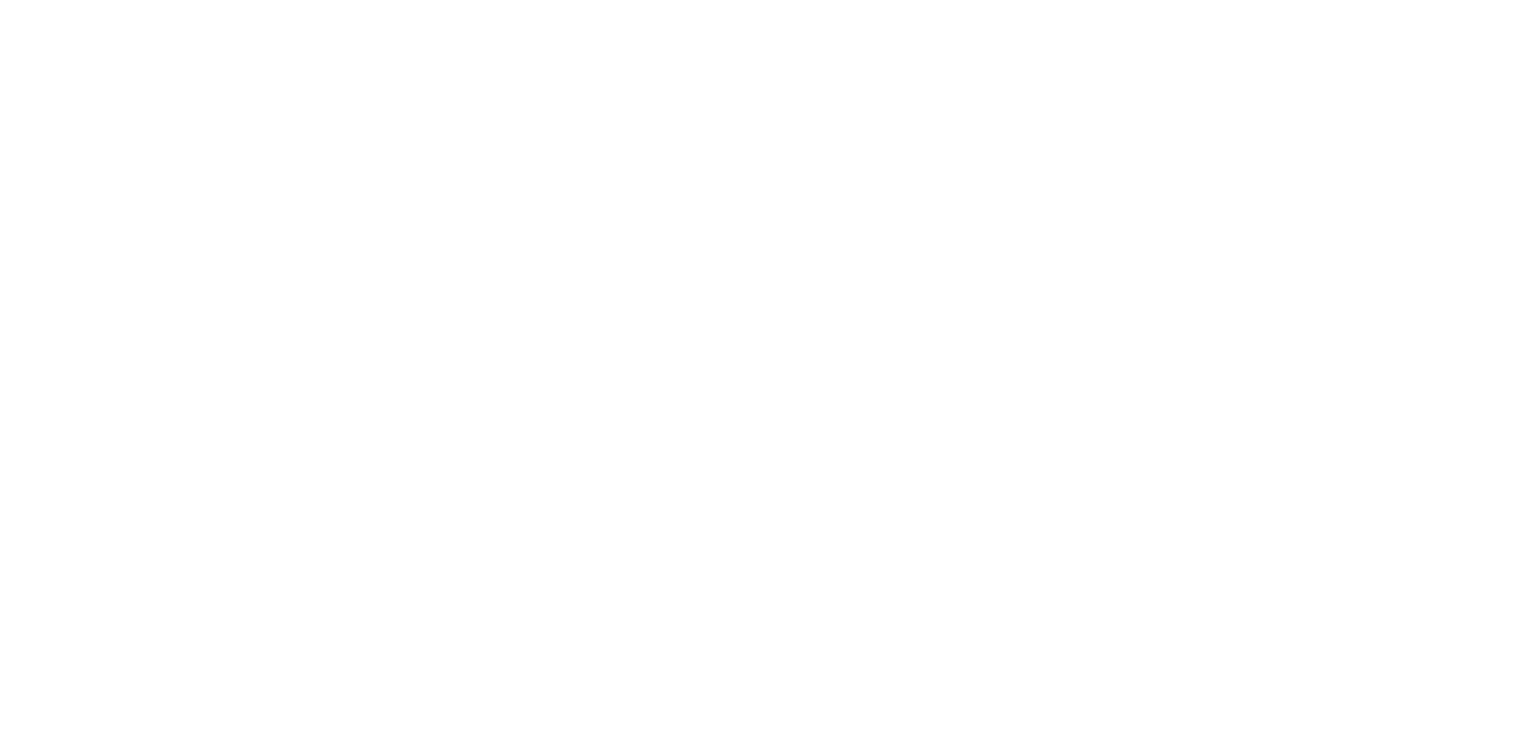 scroll, scrollTop: 0, scrollLeft: 0, axis: both 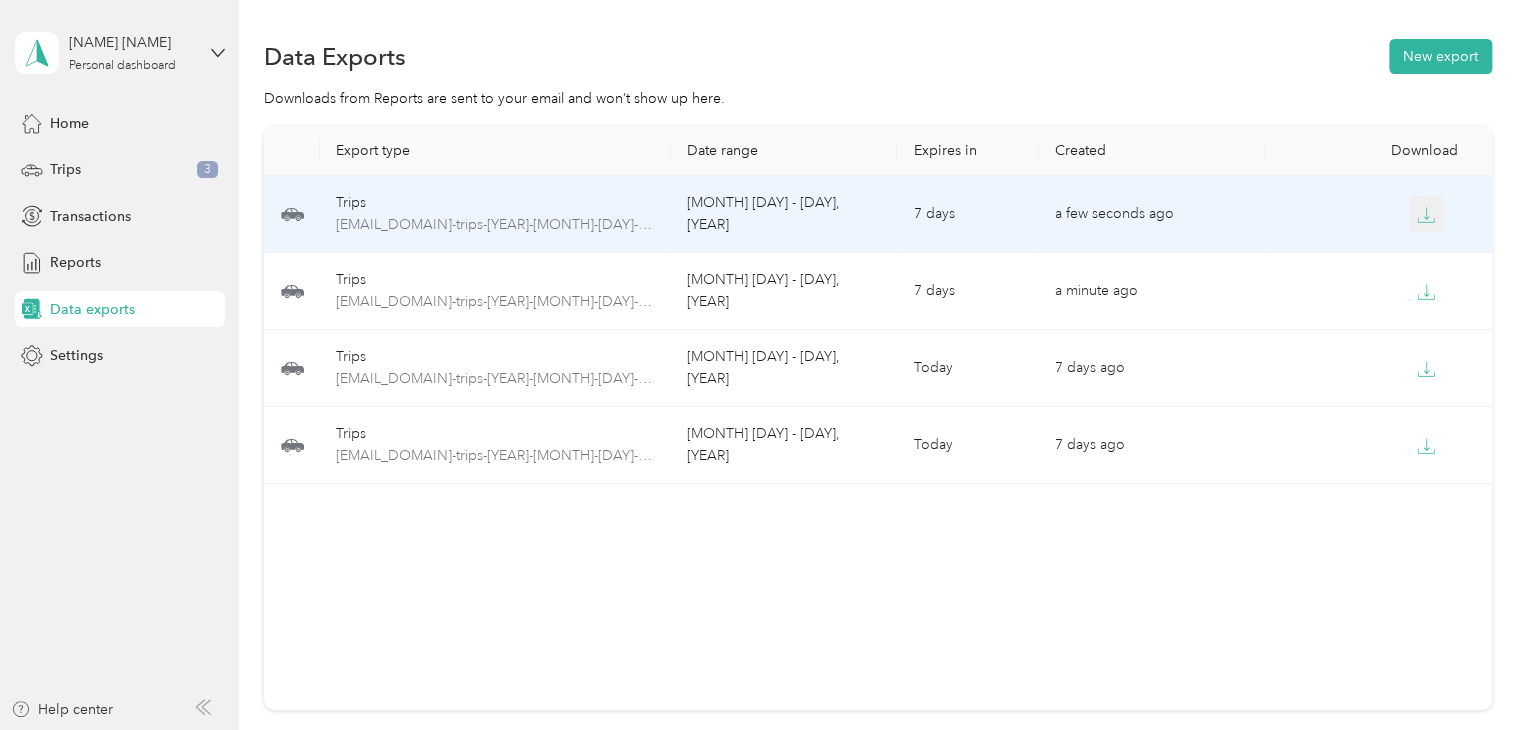 click 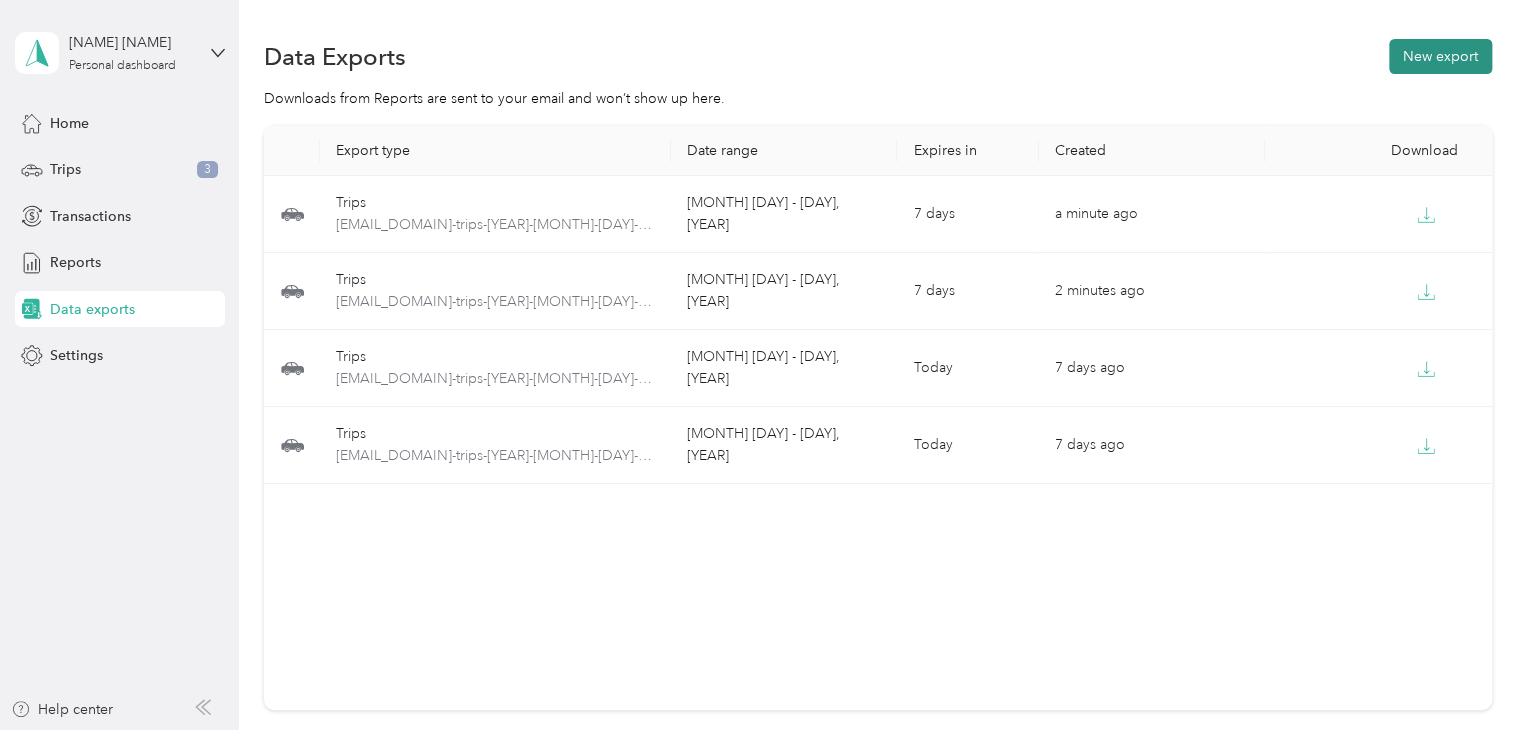 click on "New export" at bounding box center (1440, 56) 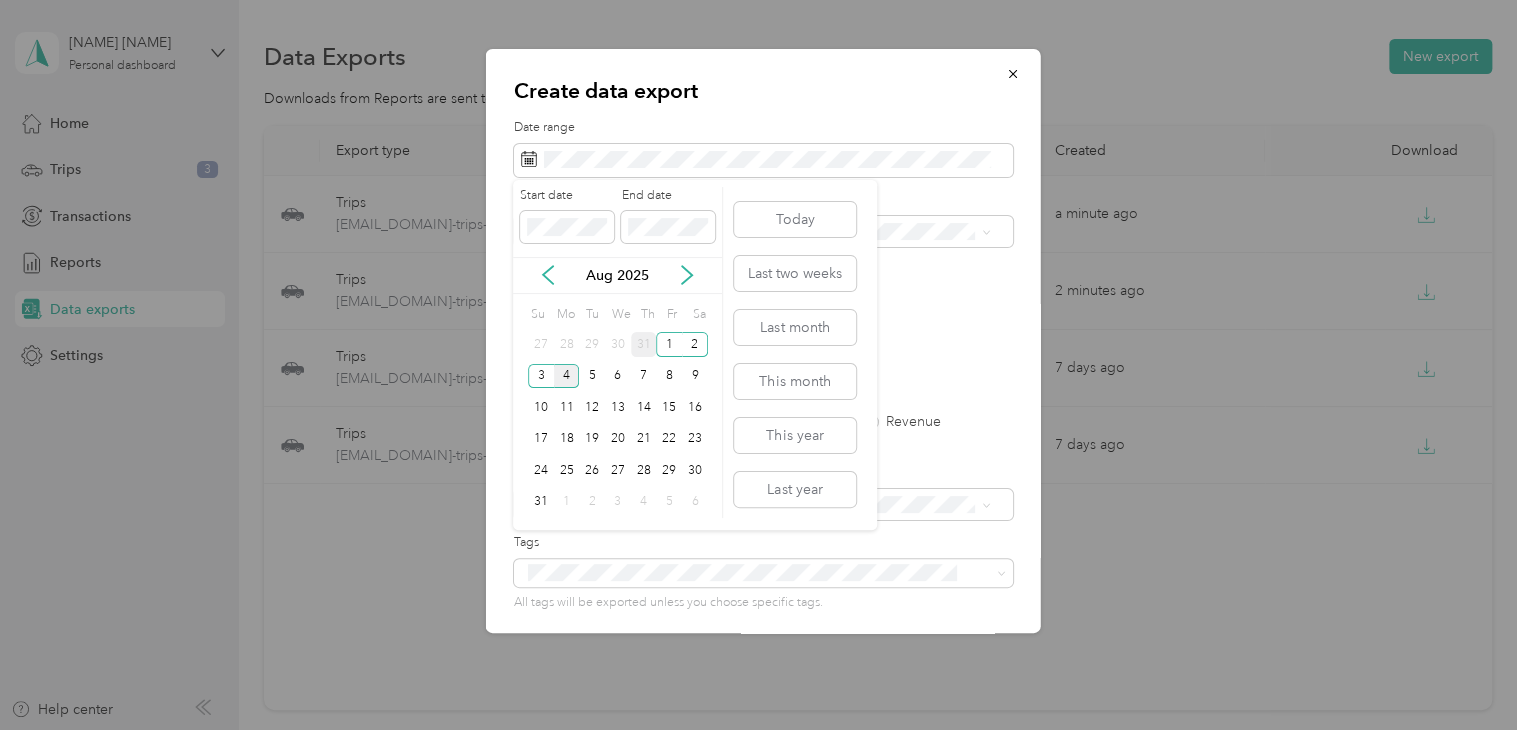 click on "31" at bounding box center [644, 344] 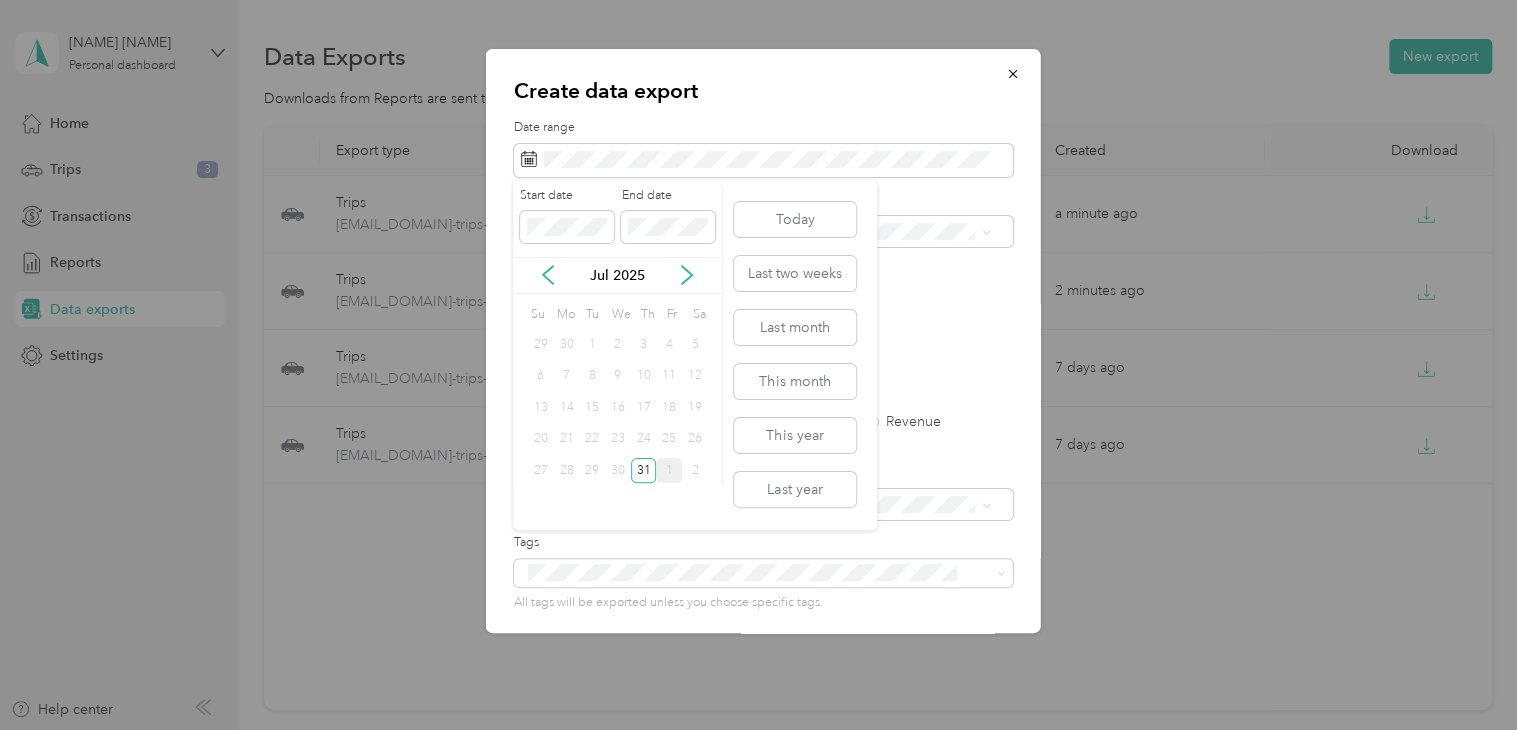 click on "1" at bounding box center (669, 470) 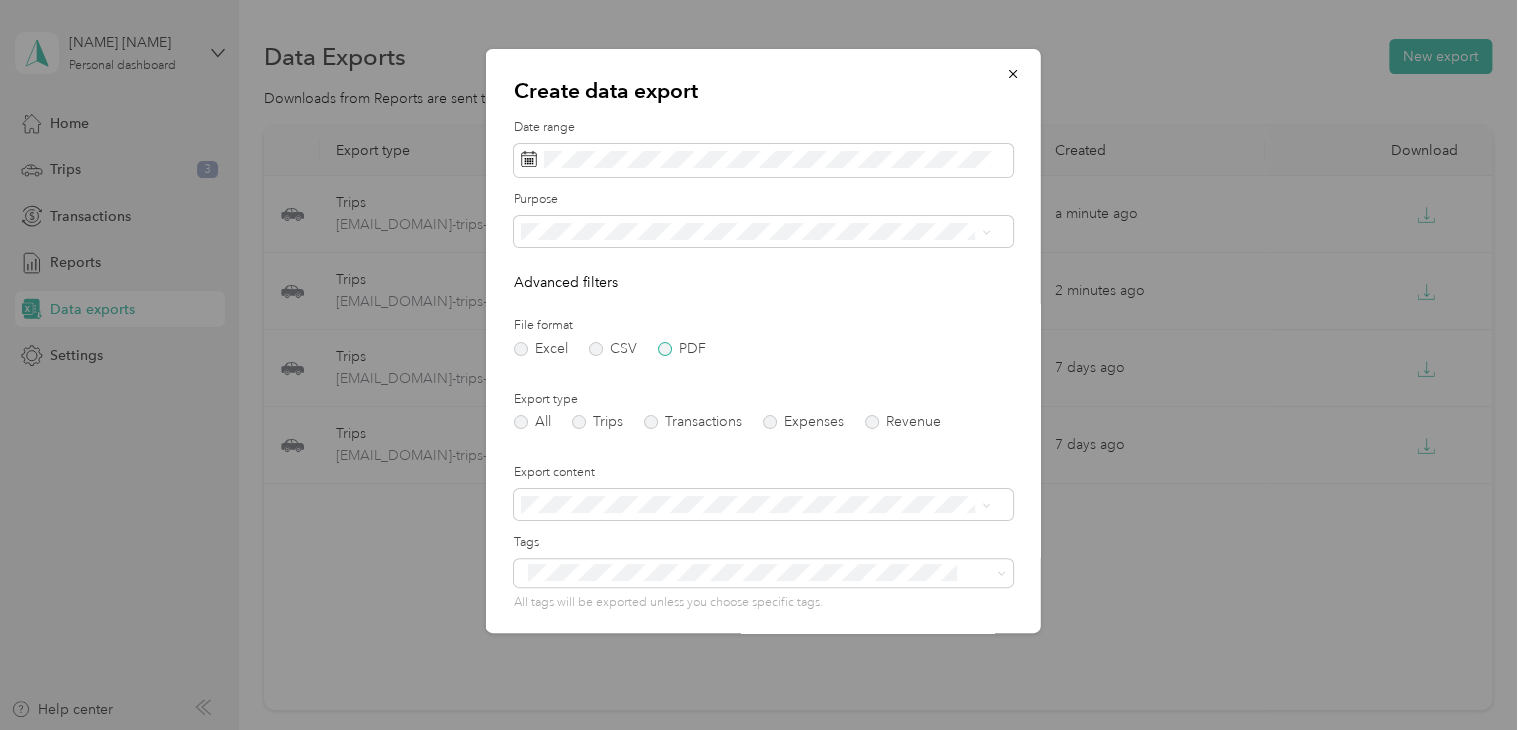 click on "PDF" at bounding box center (682, 349) 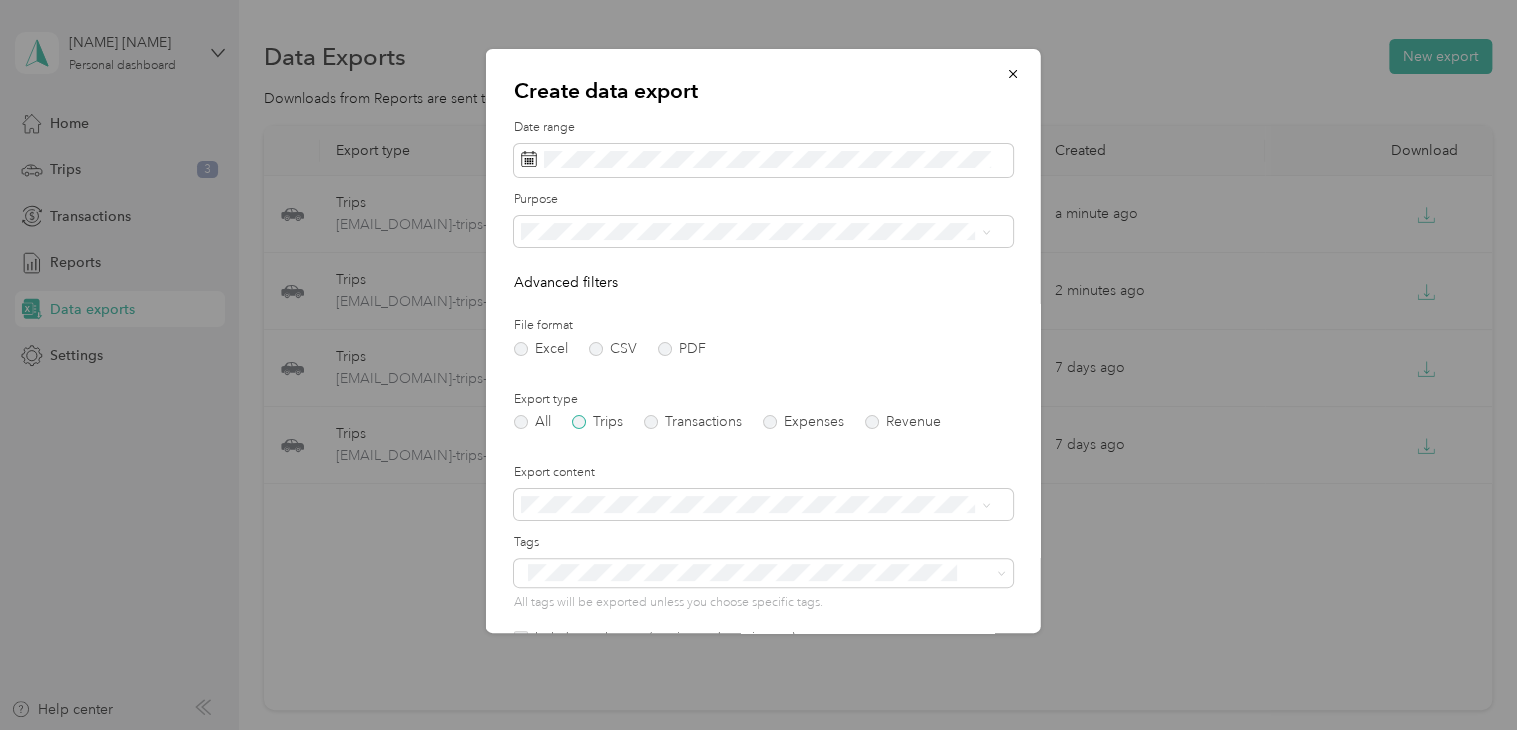 click on "Trips" at bounding box center [597, 422] 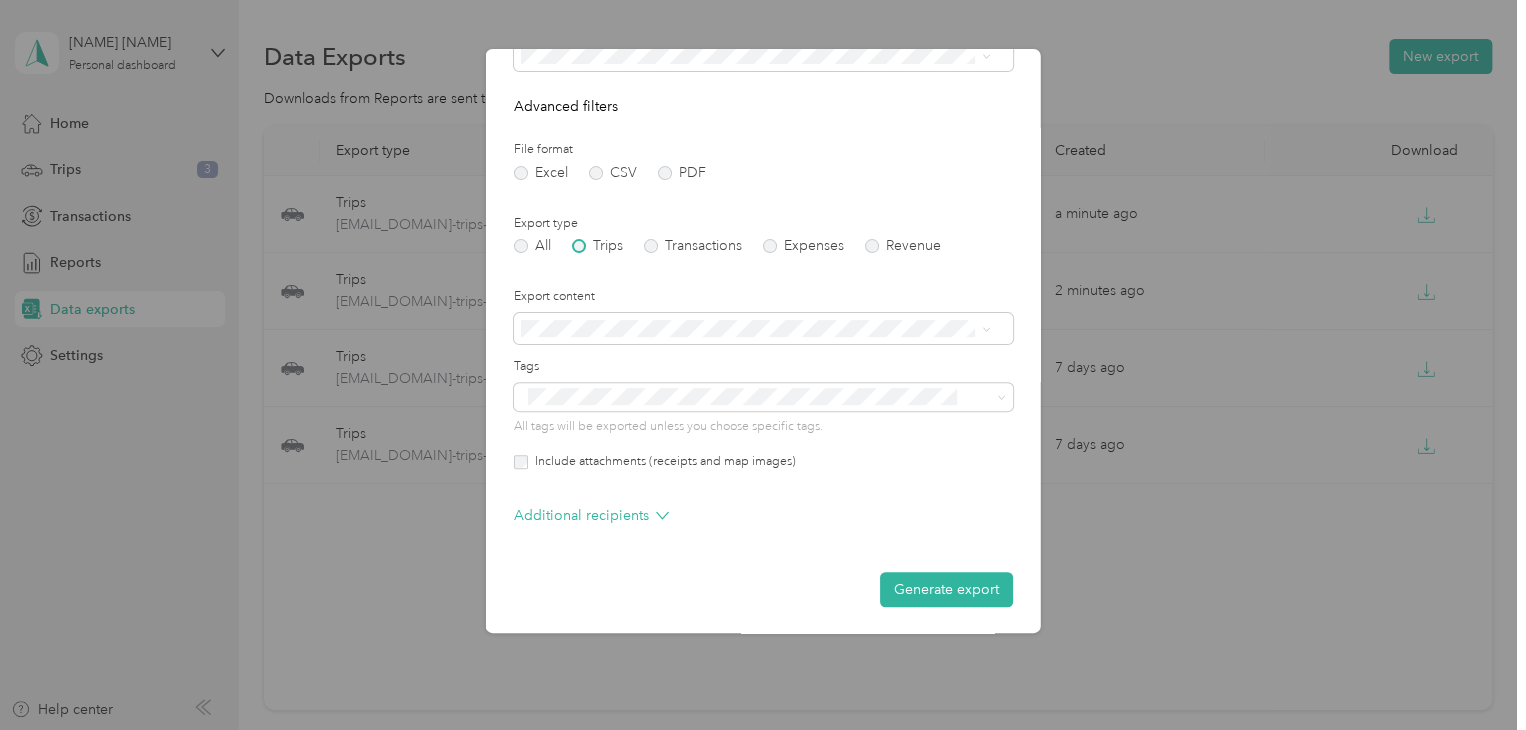 scroll, scrollTop: 178, scrollLeft: 0, axis: vertical 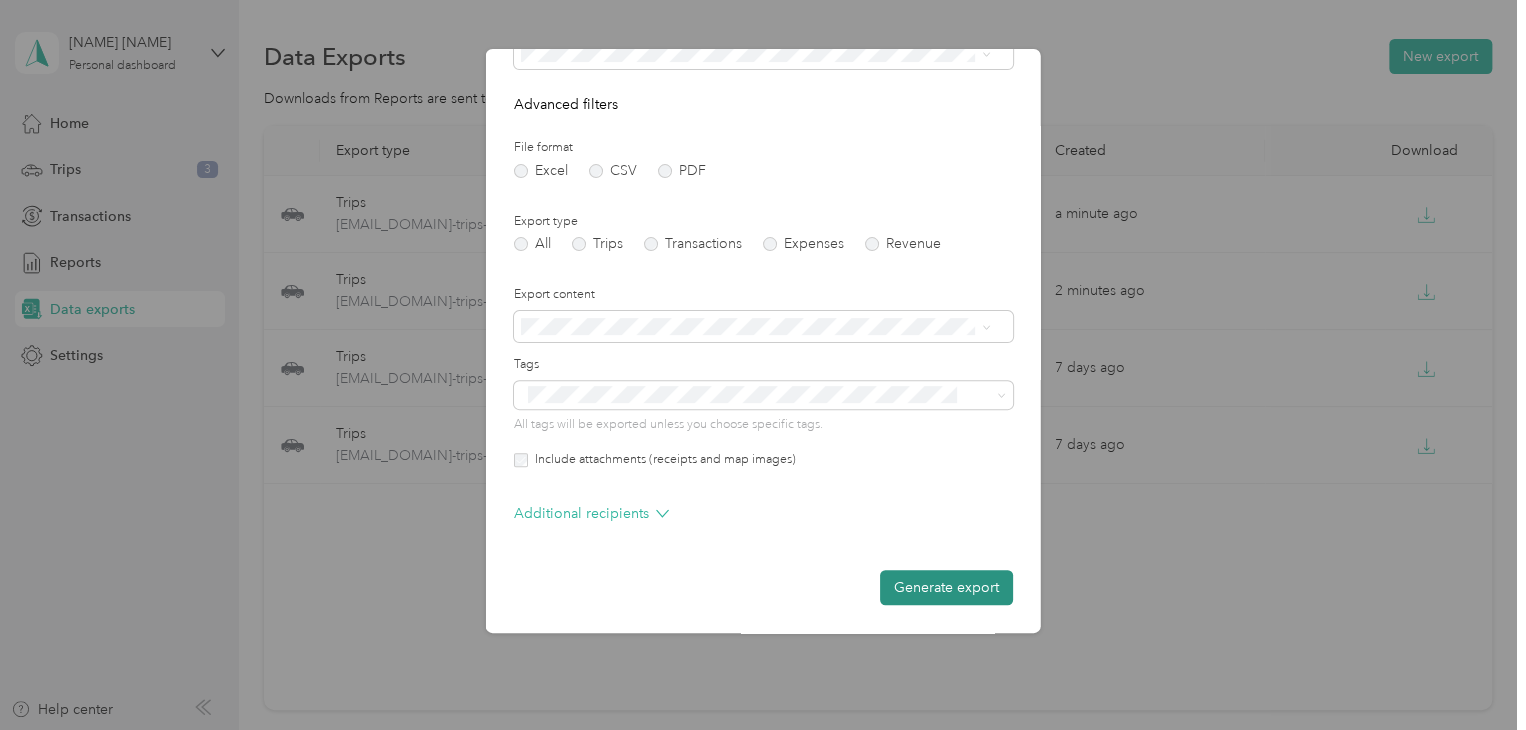 click on "Generate export" at bounding box center [946, 587] 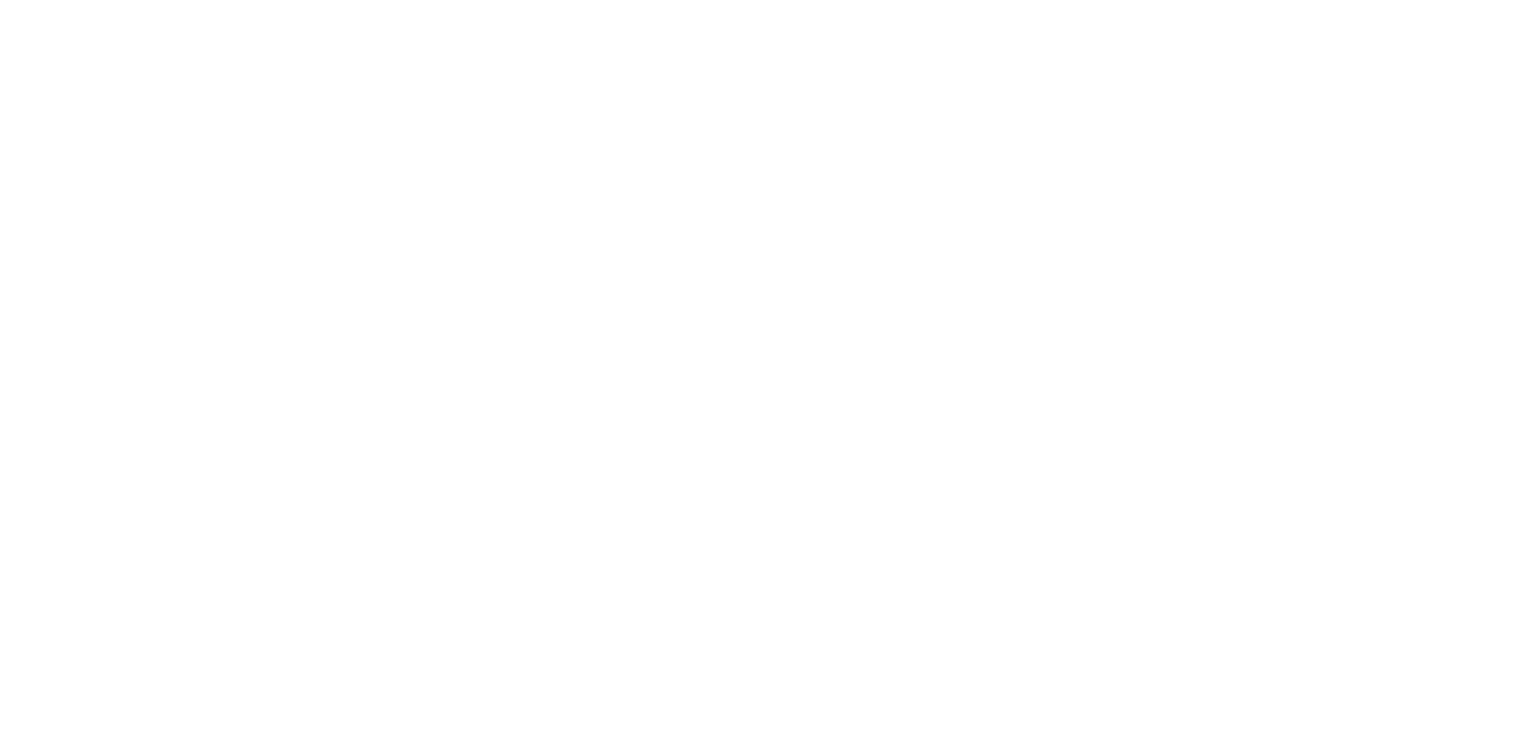 scroll, scrollTop: 0, scrollLeft: 0, axis: both 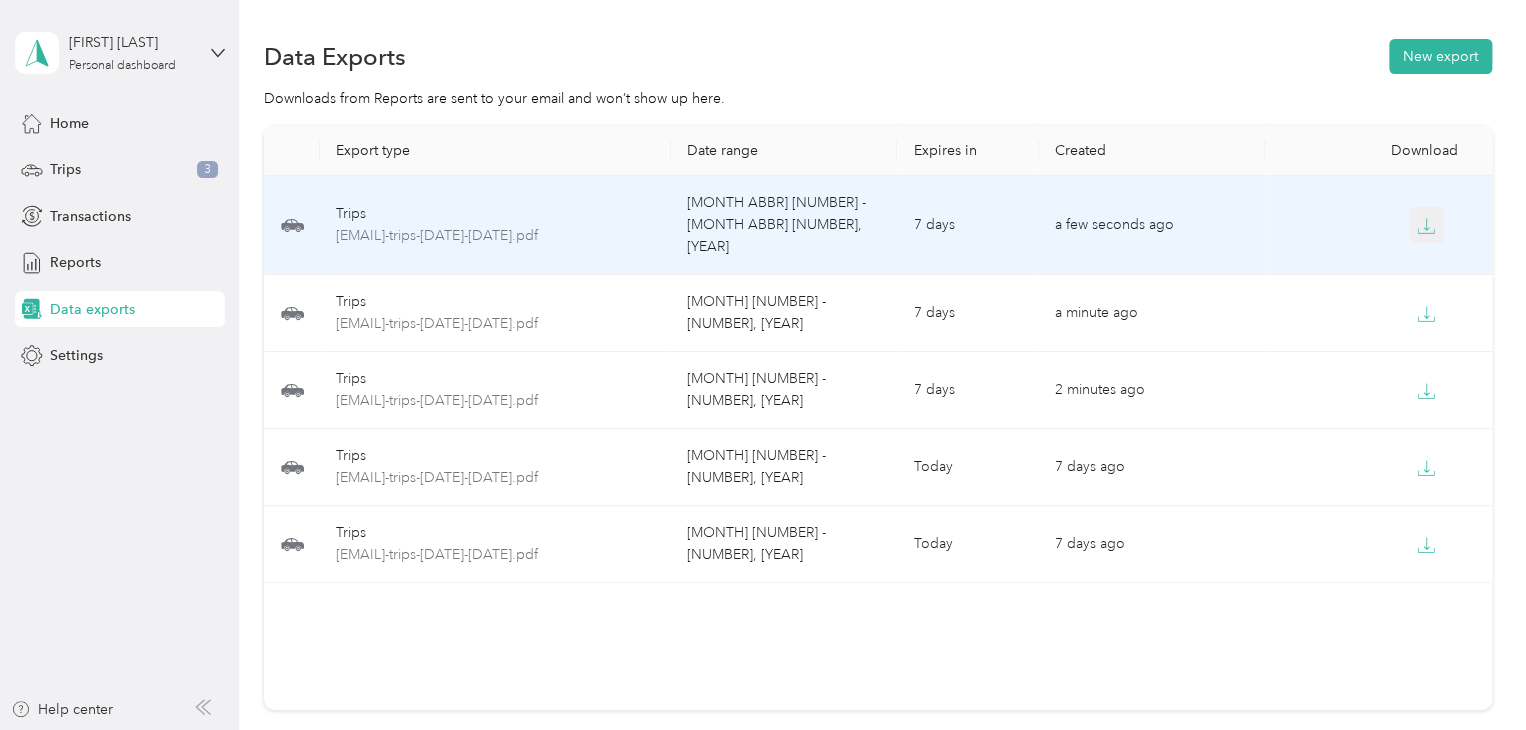 click 